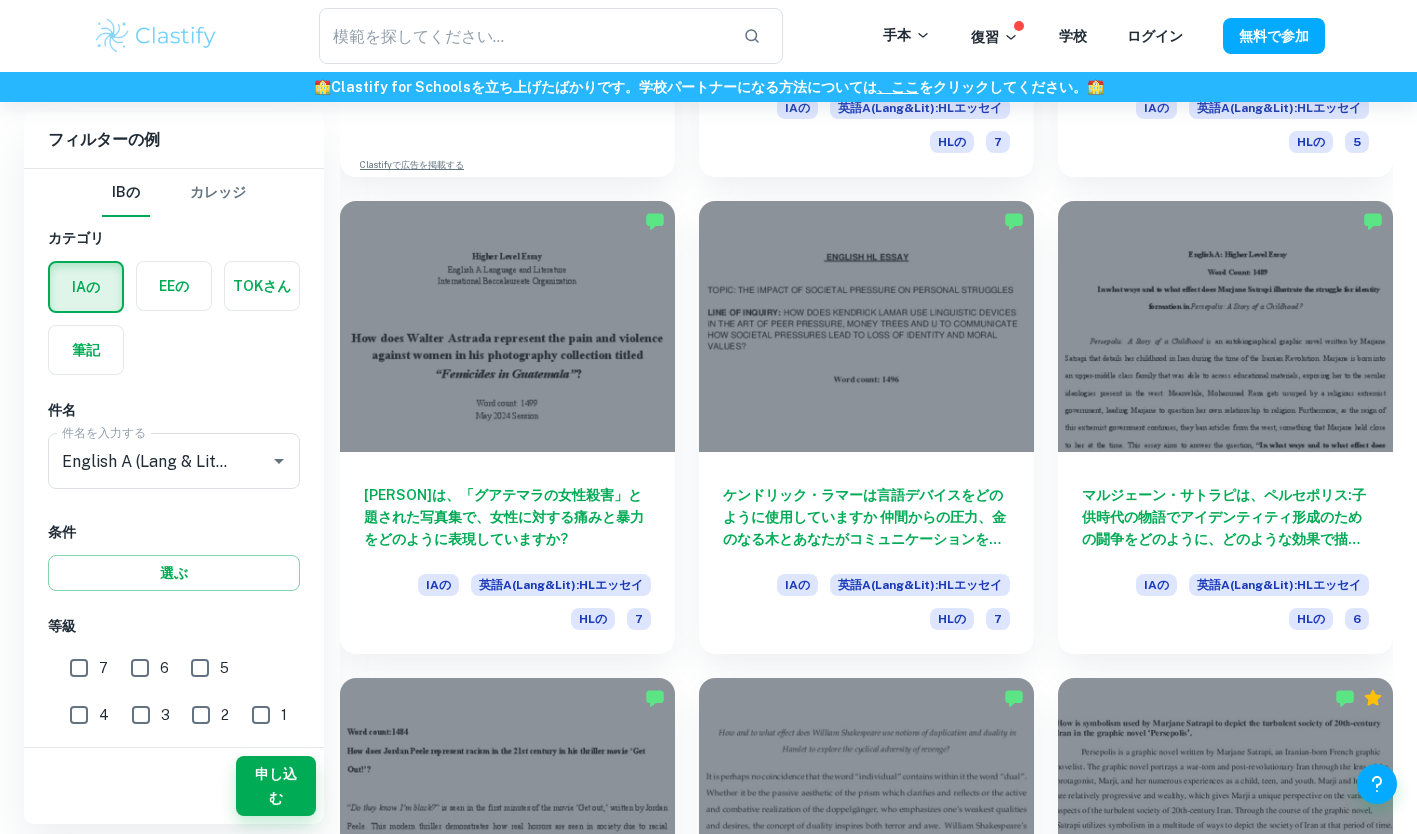 scroll, scrollTop: 1911, scrollLeft: 0, axis: vertical 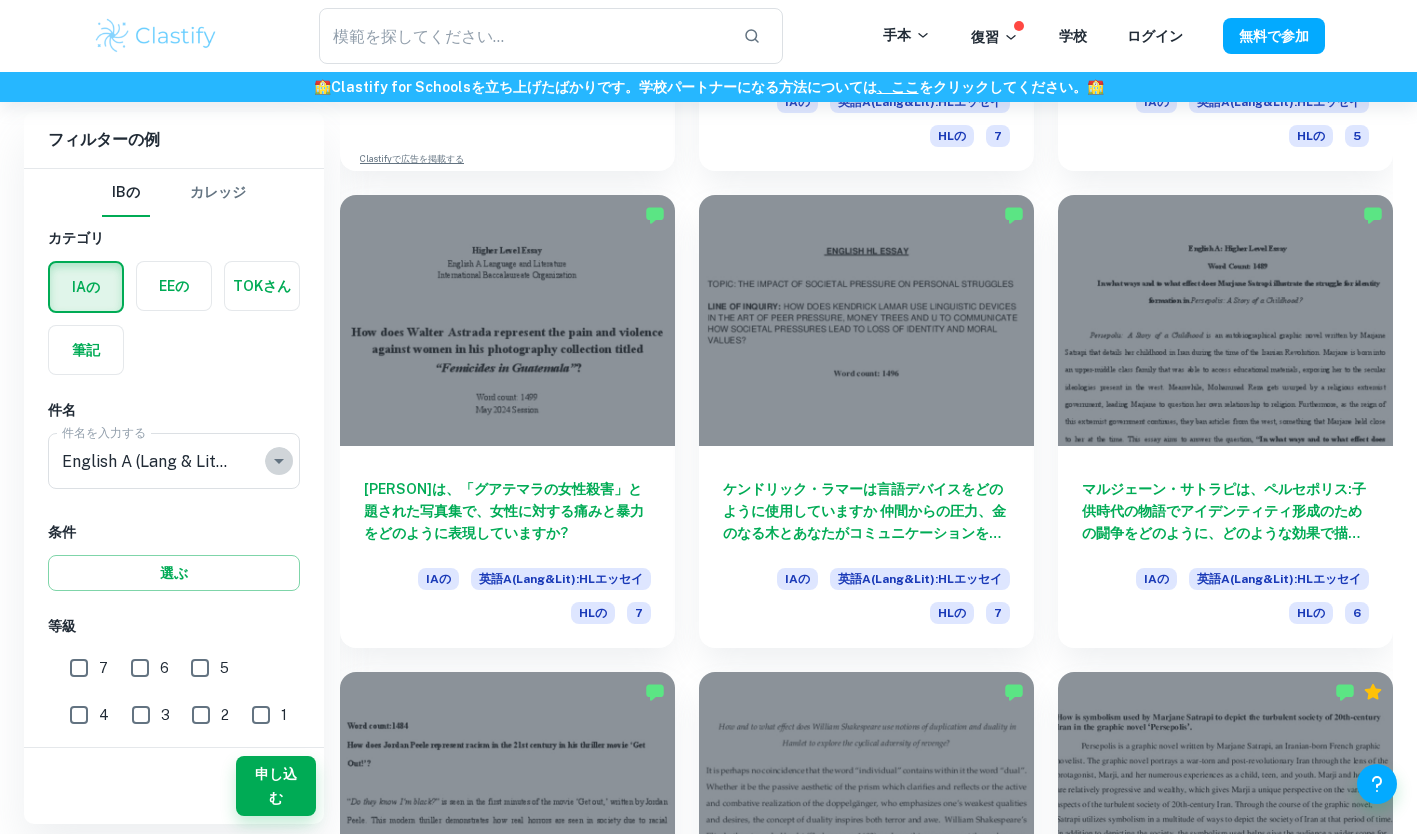 click 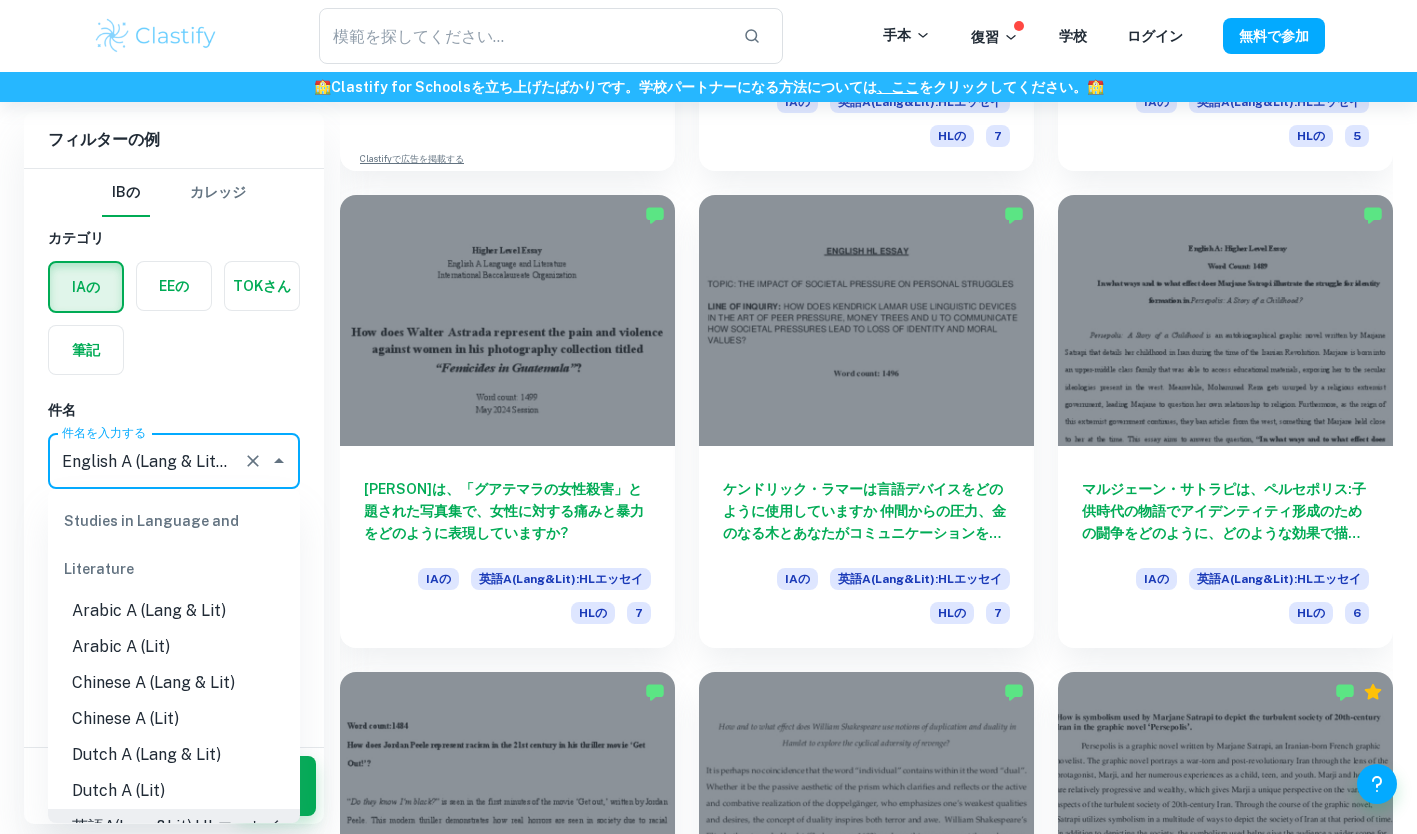 scroll, scrollTop: 0, scrollLeft: 63, axis: horizontal 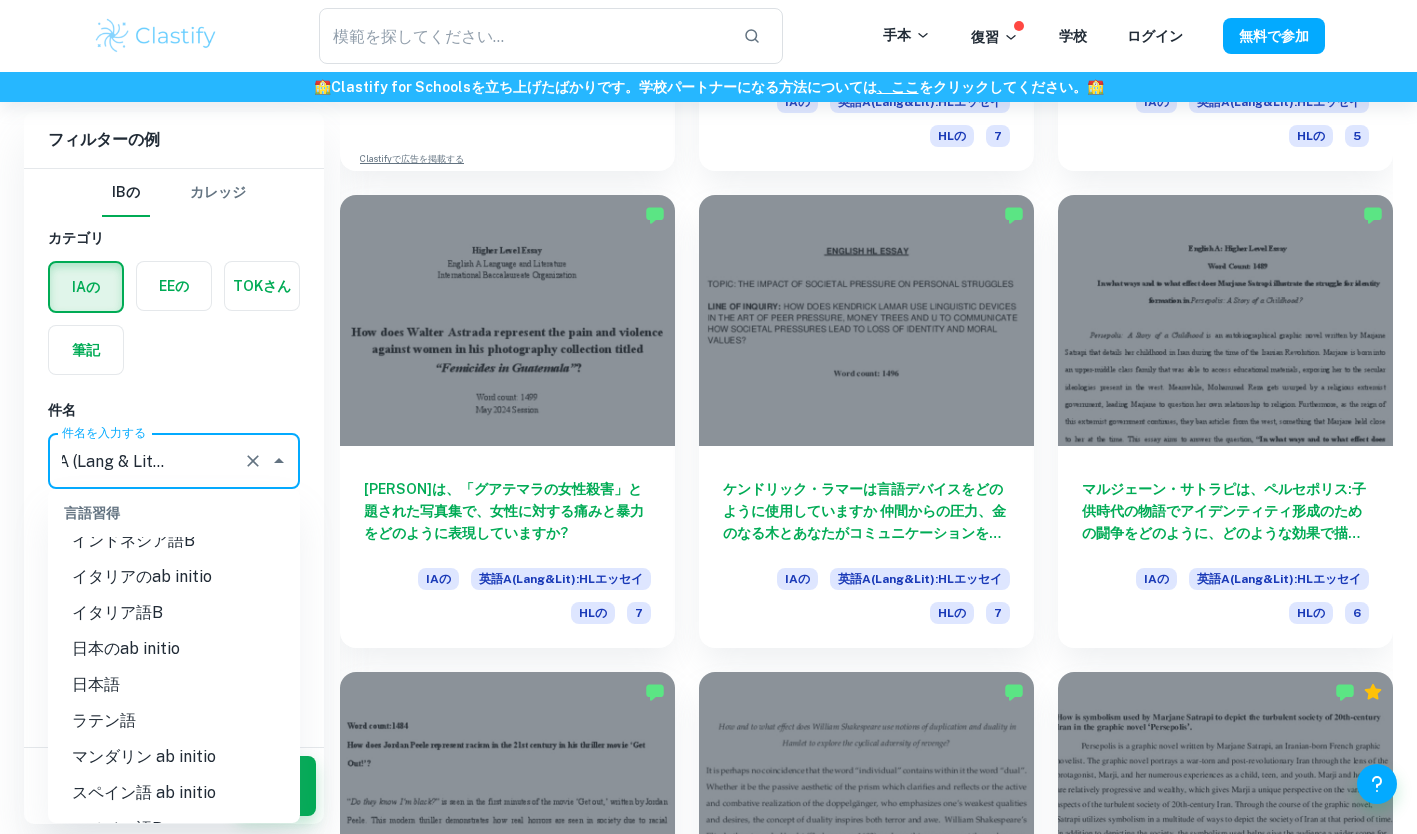 click on "日本語" at bounding box center (174, 685) 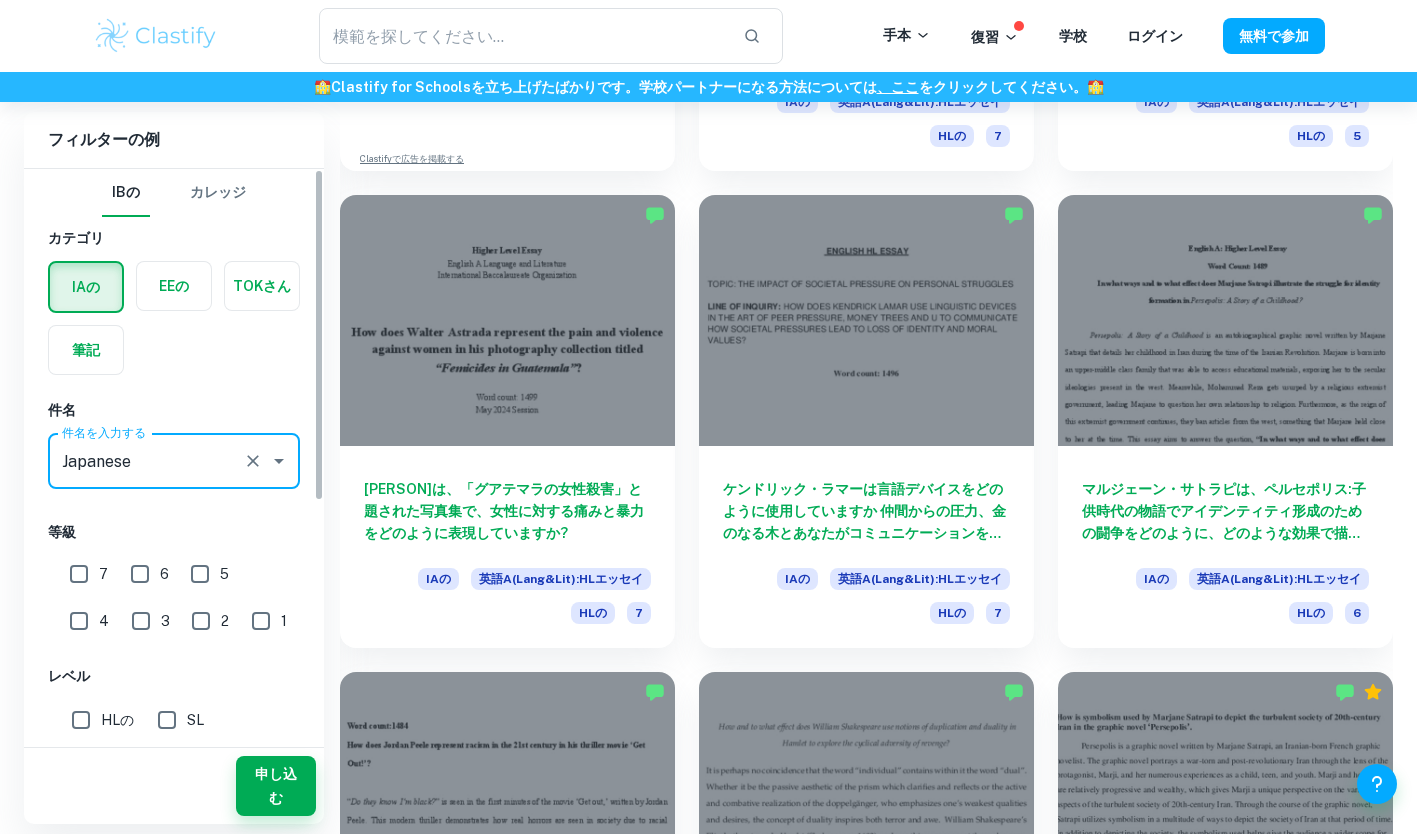 scroll, scrollTop: 0, scrollLeft: 0, axis: both 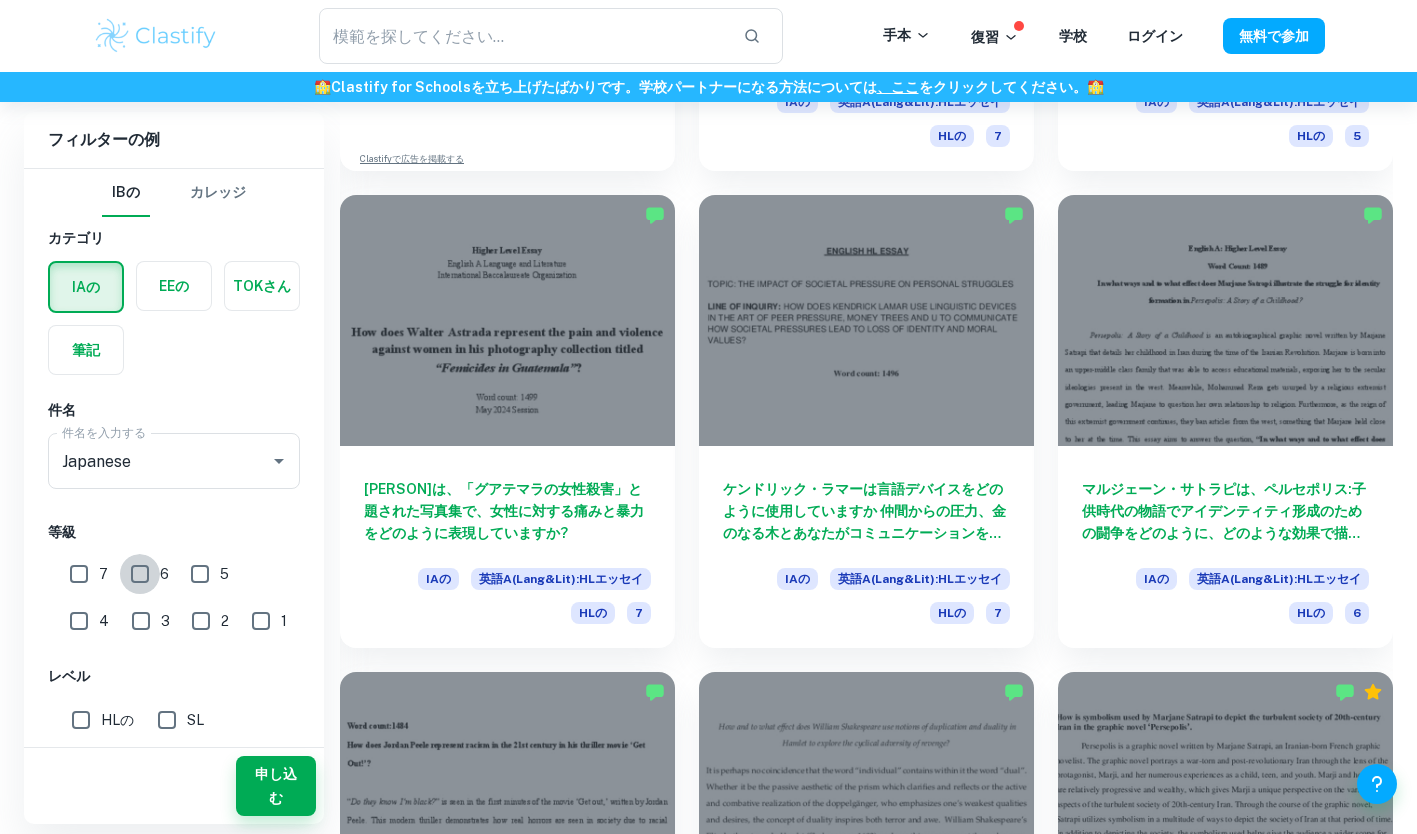 click on "6" at bounding box center (140, 574) 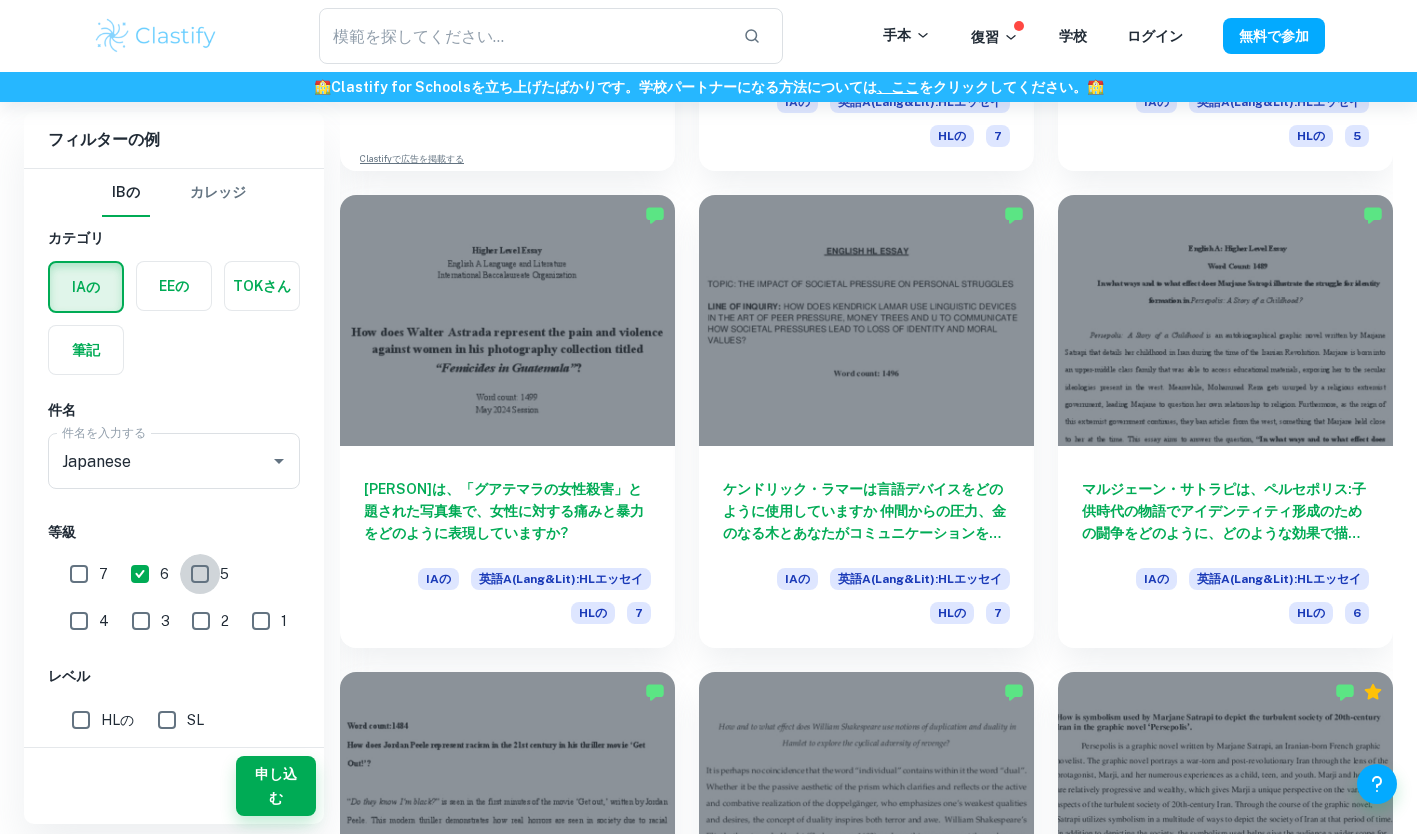 click on "5" at bounding box center (200, 574) 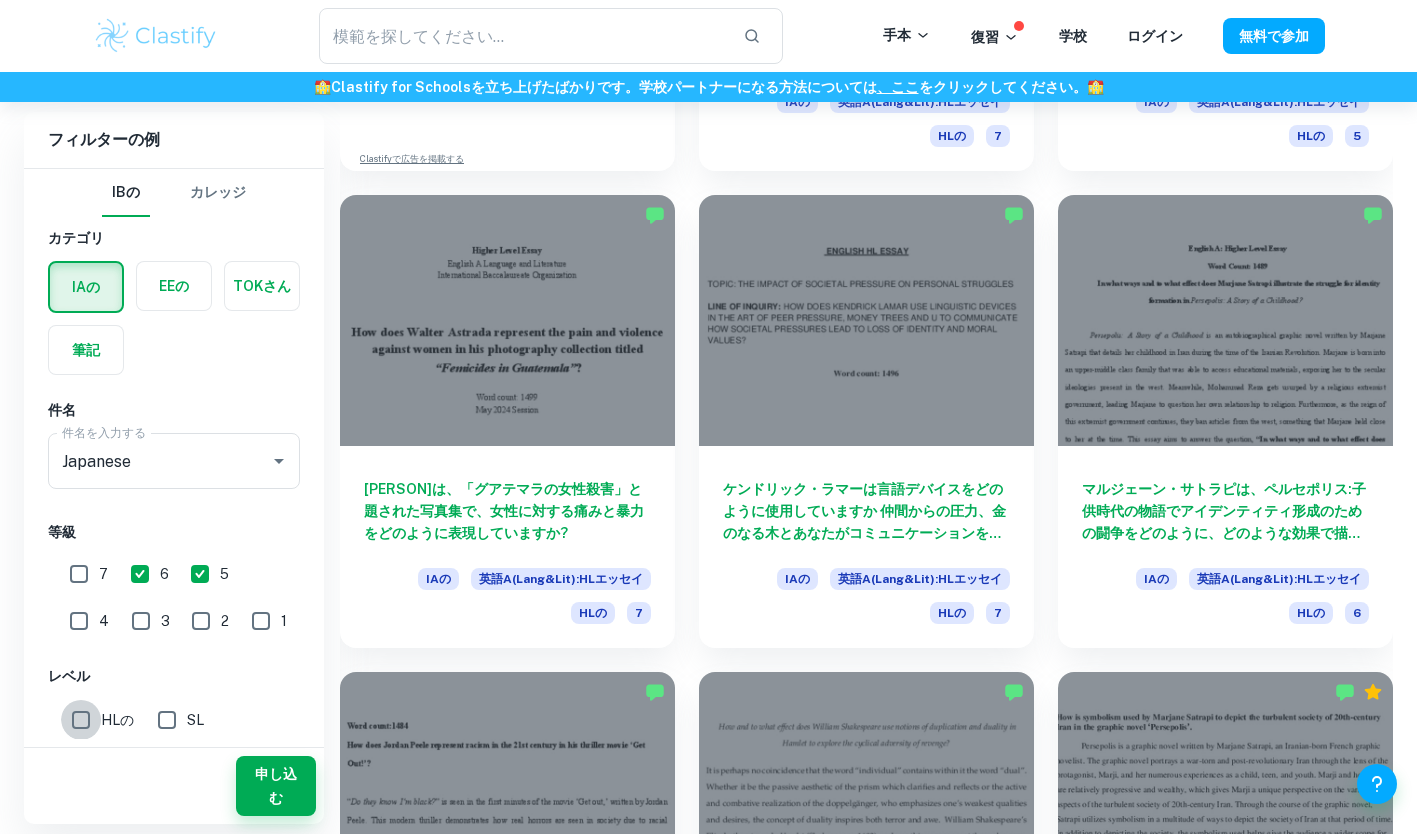 click on "HLの" at bounding box center [81, 720] 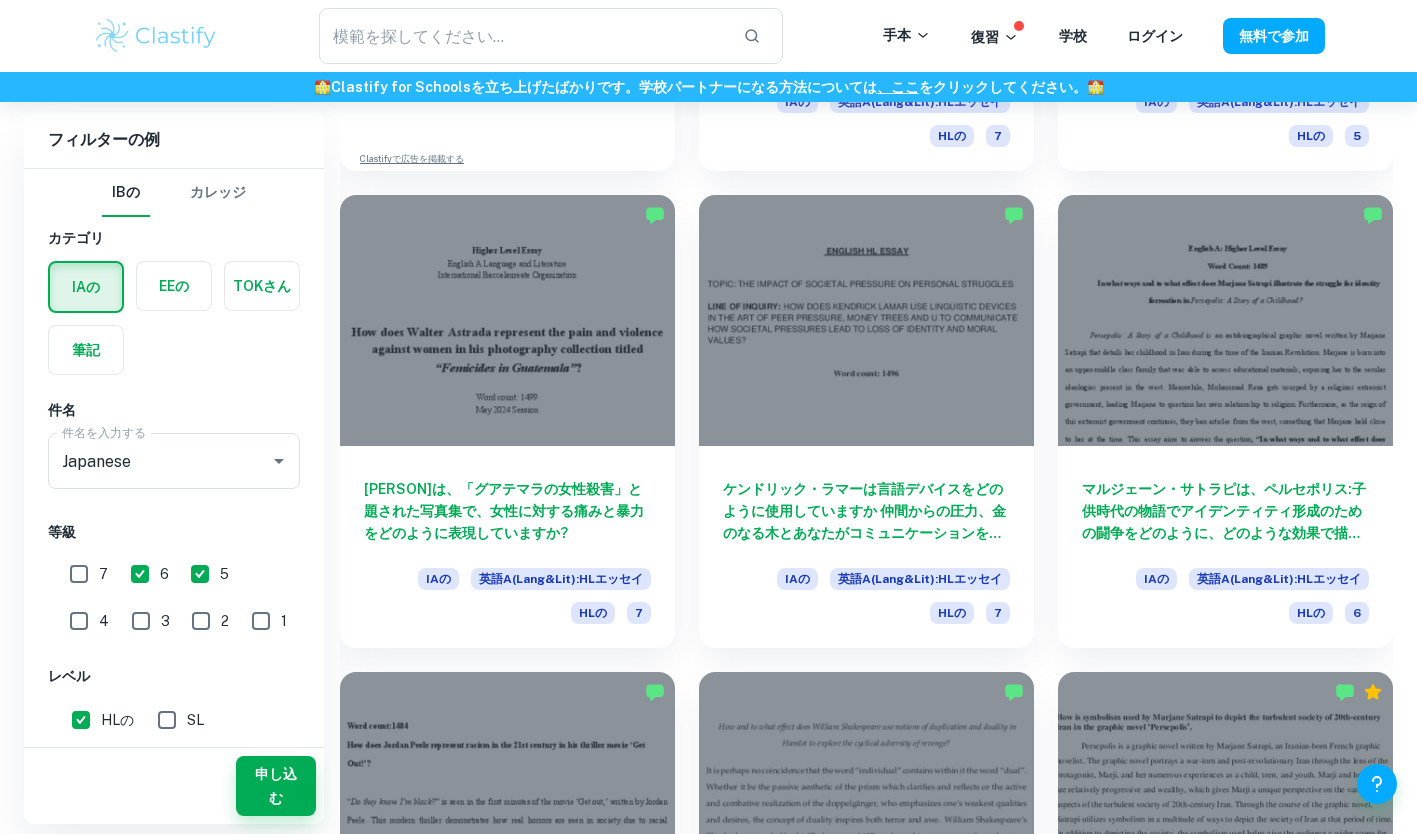 click on "申し込む" at bounding box center (174, 786) 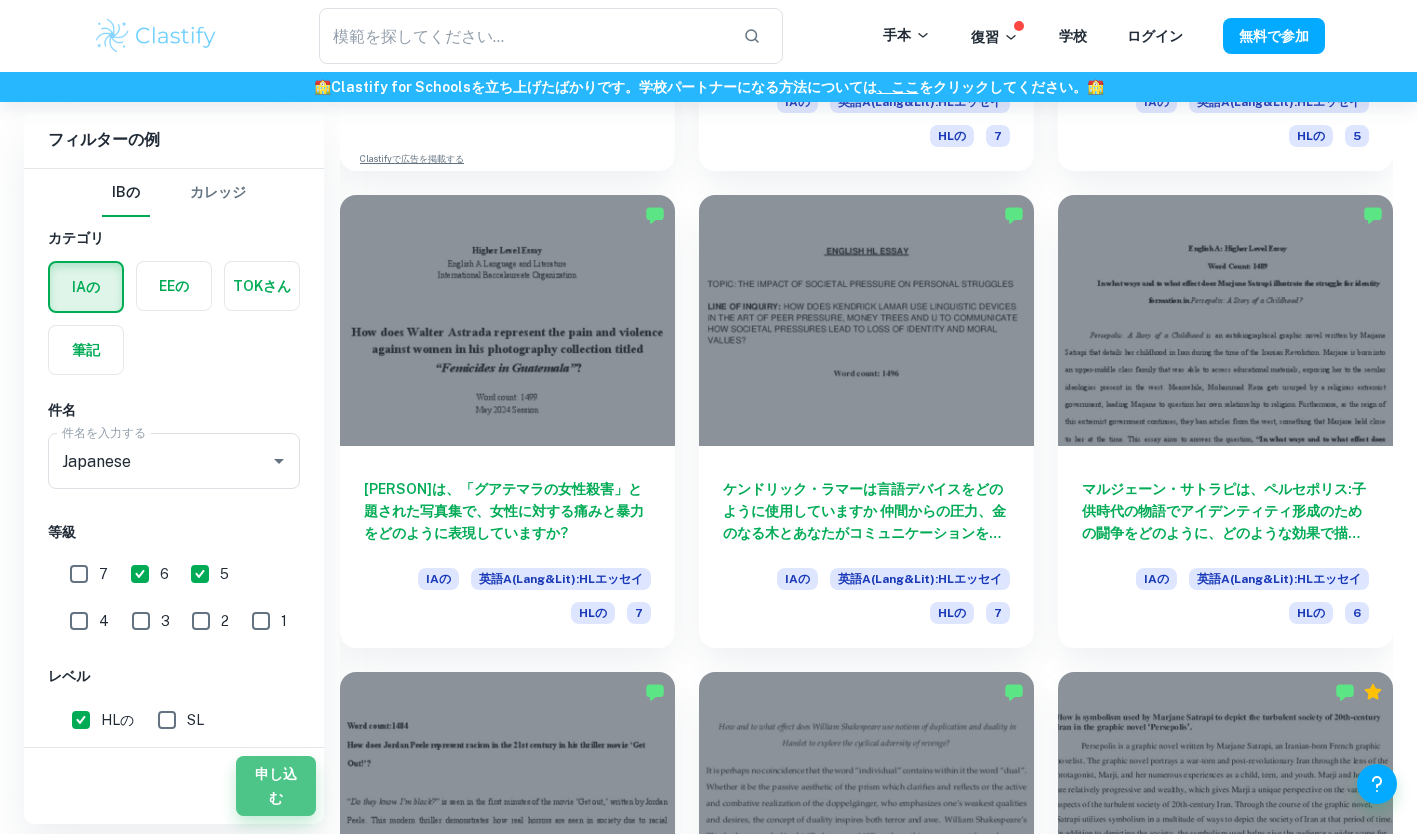click on "申し込む" at bounding box center (276, 786) 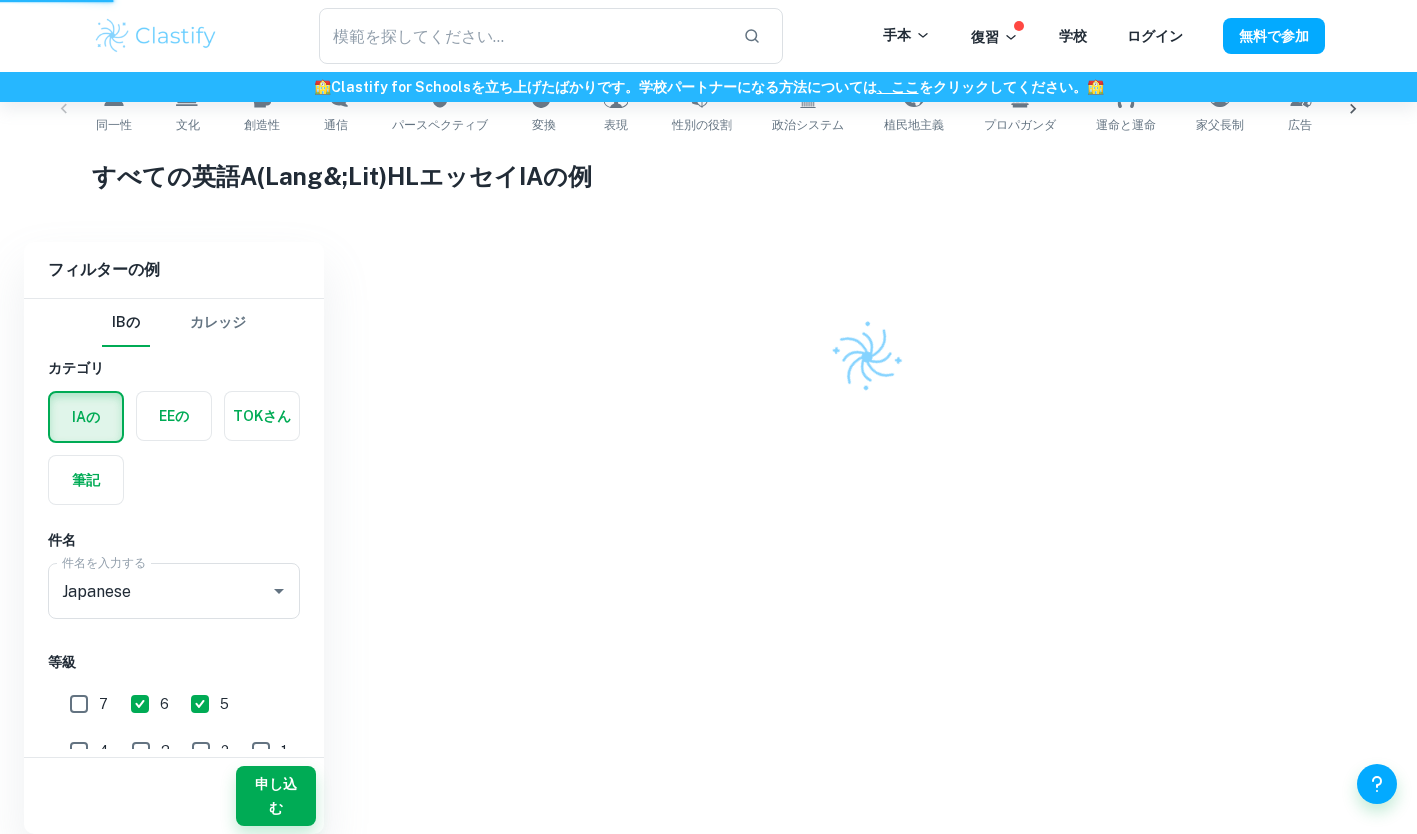 scroll, scrollTop: 412, scrollLeft: 0, axis: vertical 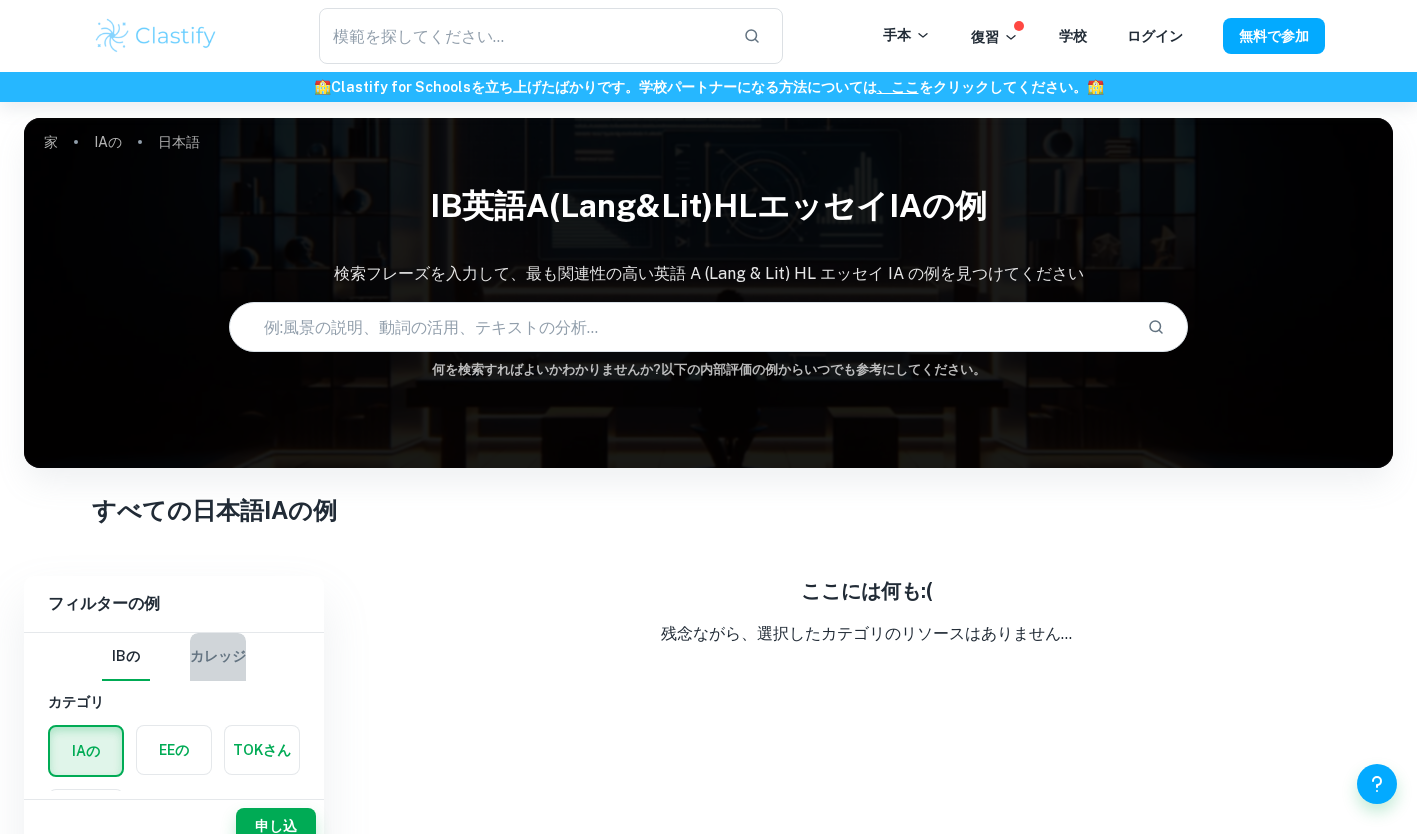 click on "カレッジ" at bounding box center (218, 657) 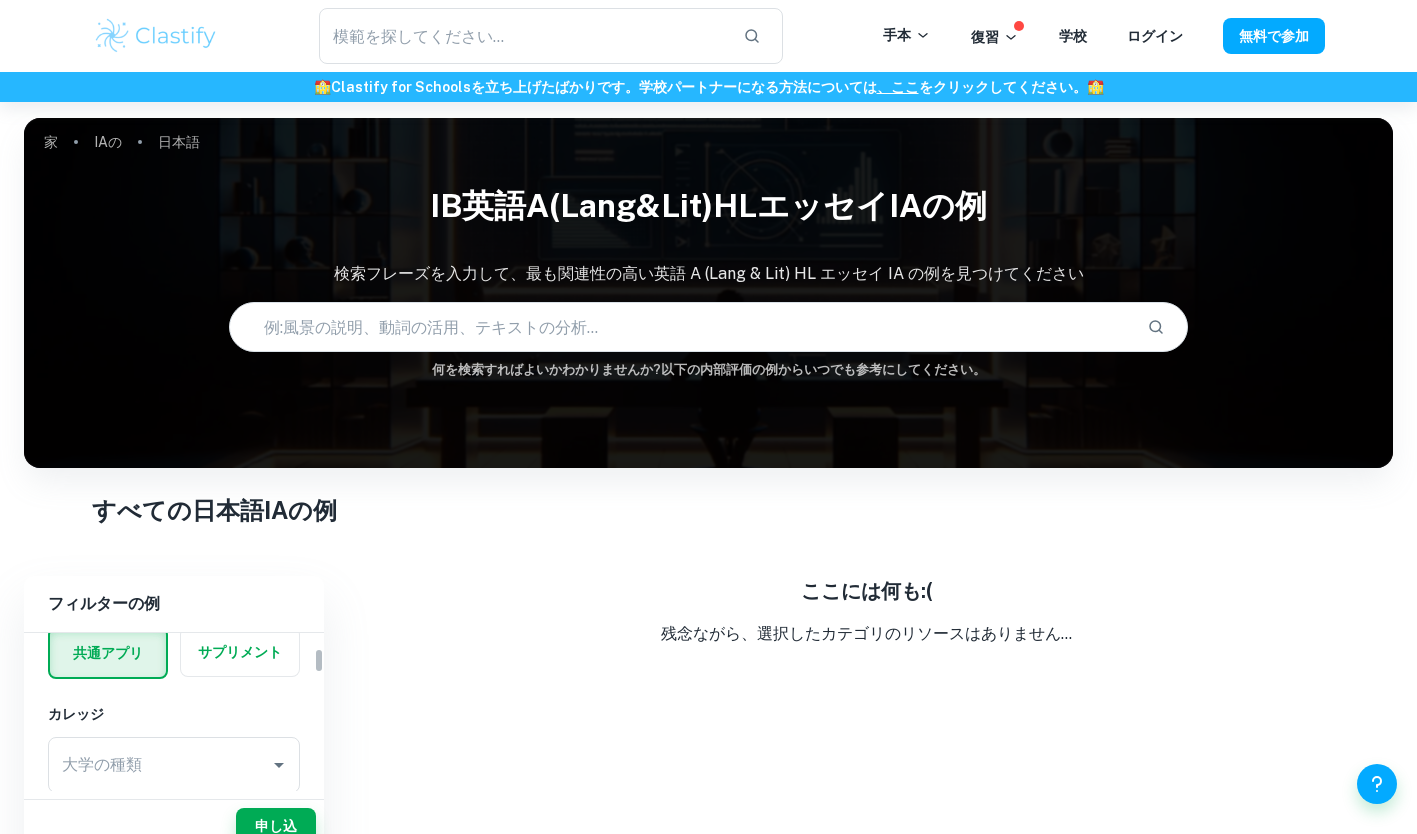 scroll, scrollTop: 0, scrollLeft: 0, axis: both 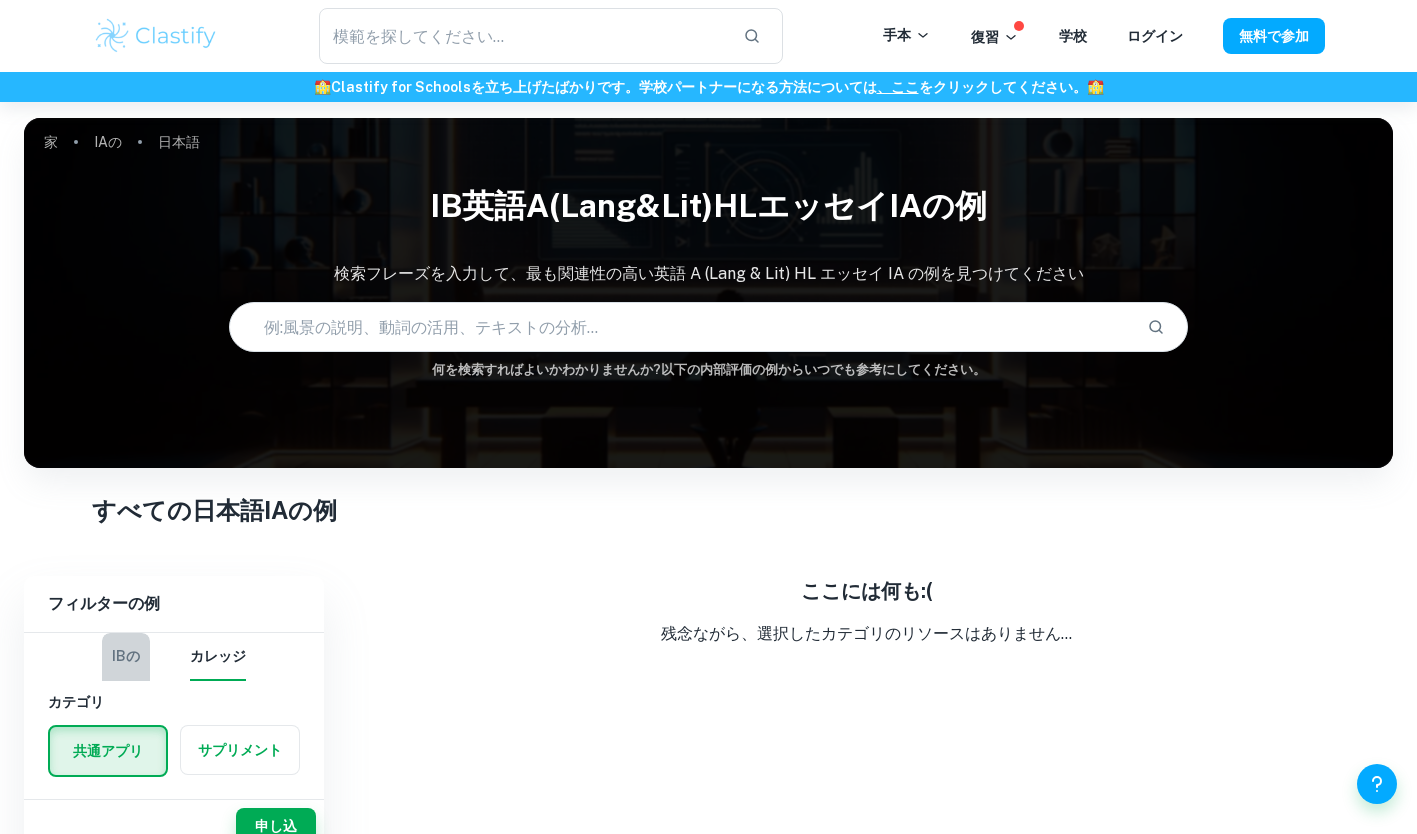 click on "IBの" at bounding box center [126, 657] 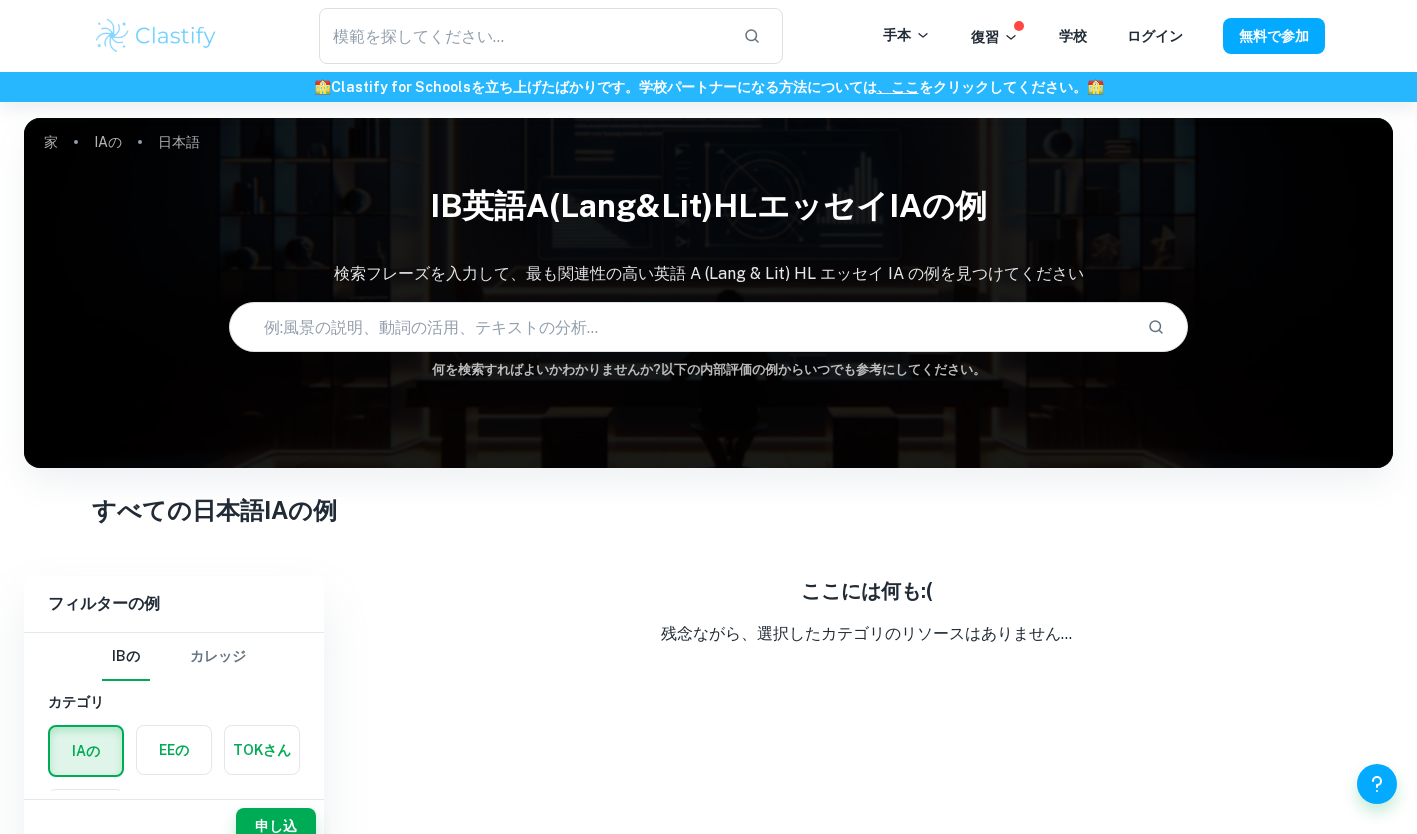 scroll, scrollTop: 102, scrollLeft: 0, axis: vertical 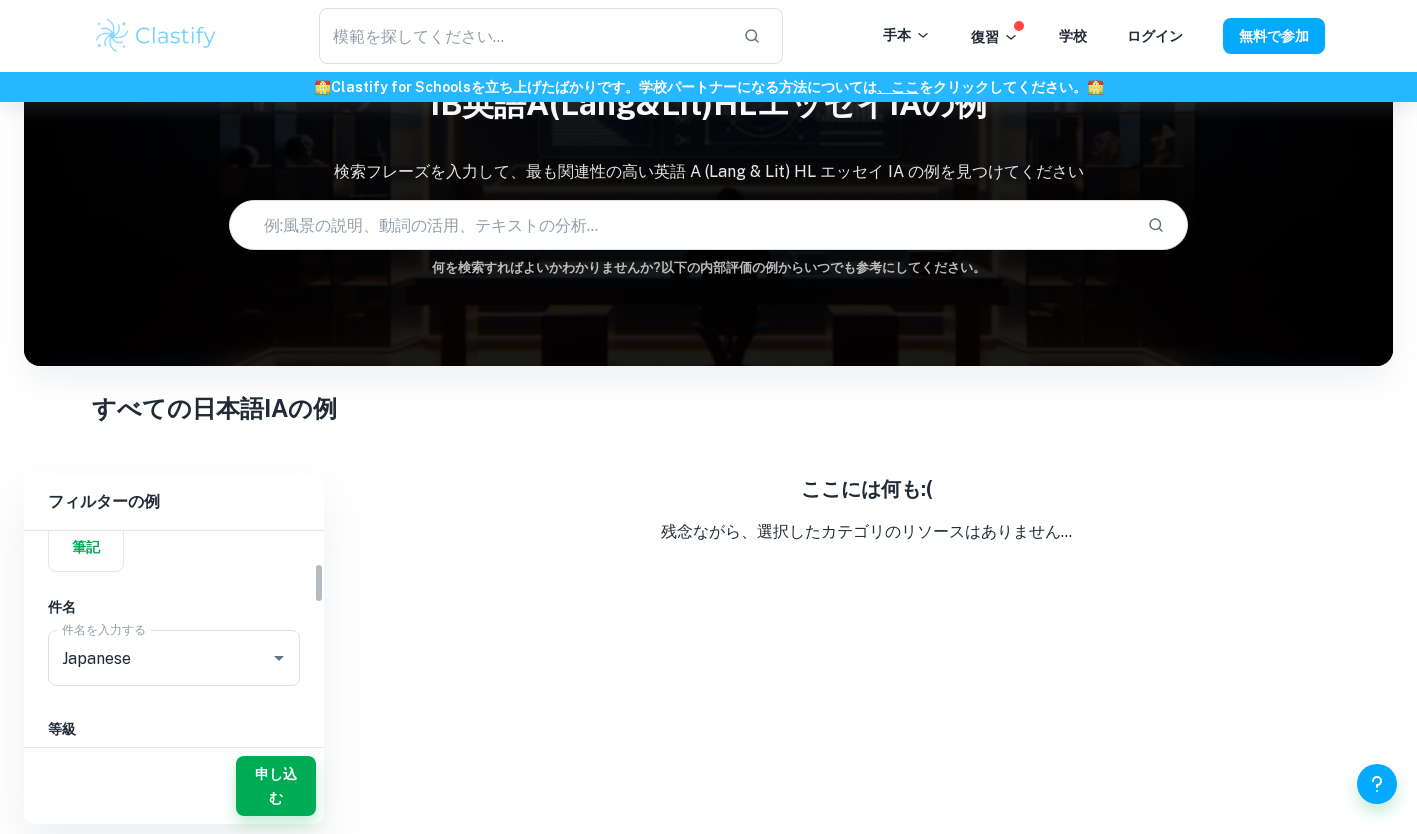 click at bounding box center [265, 658] 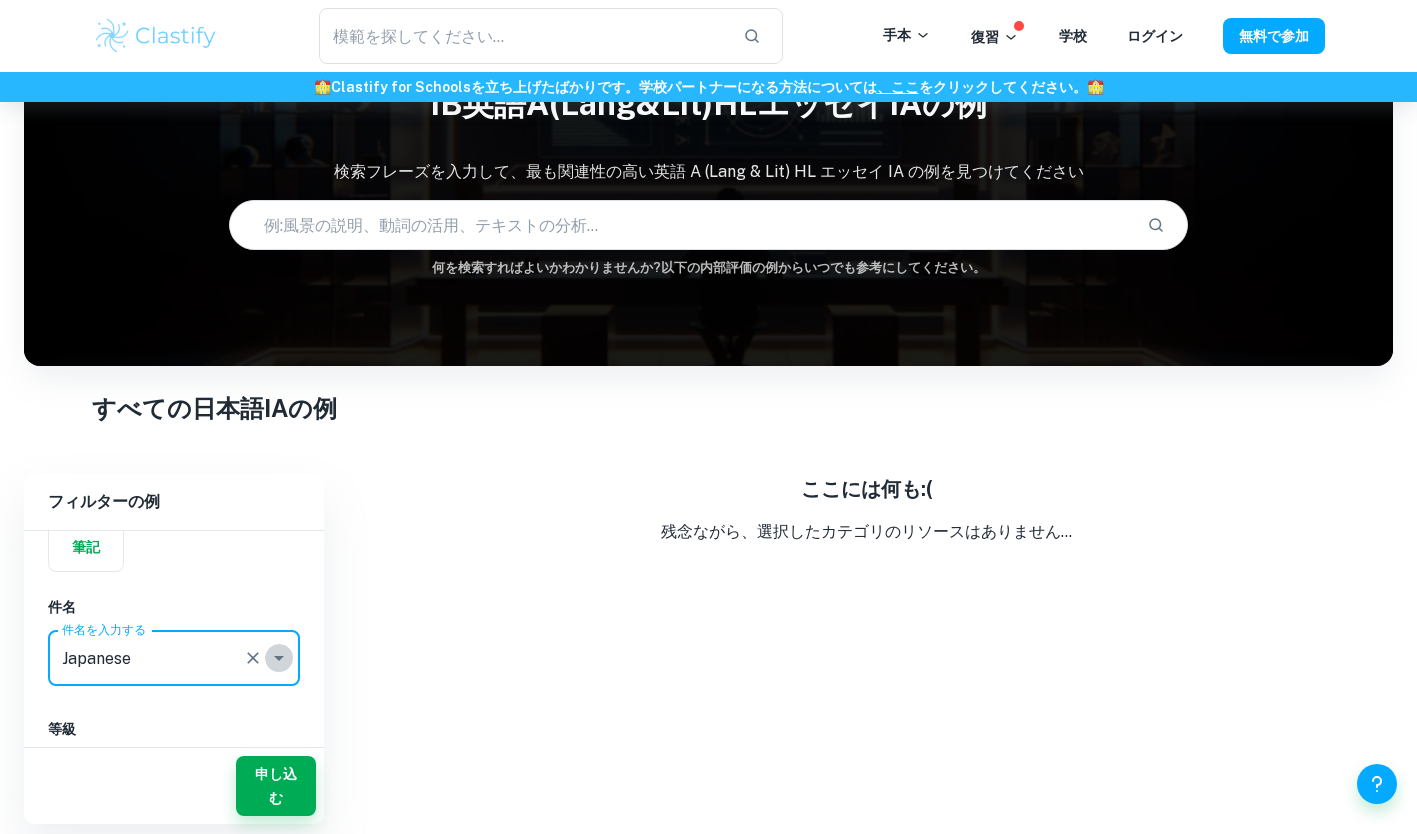 click at bounding box center (279, 658) 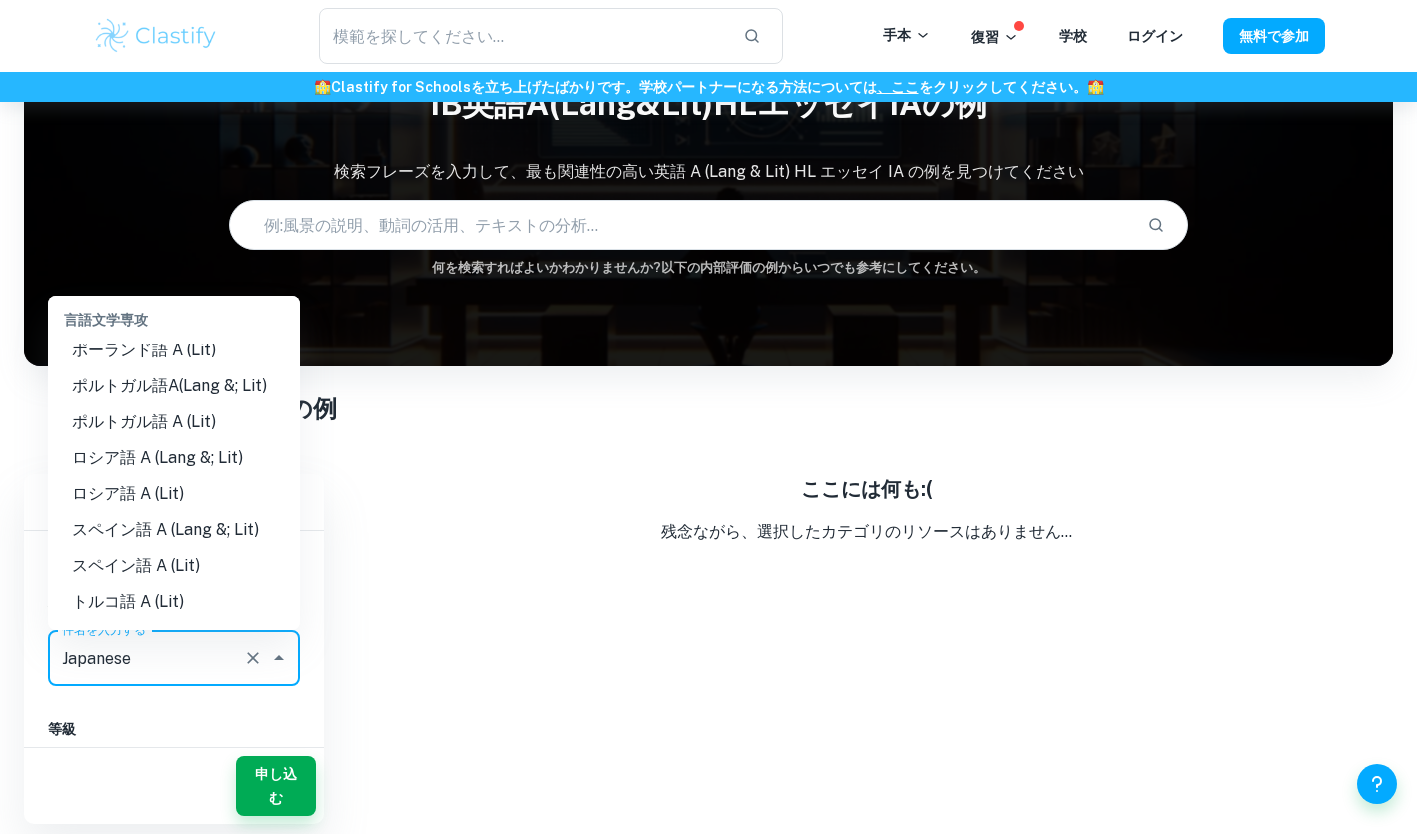 scroll, scrollTop: 0, scrollLeft: 0, axis: both 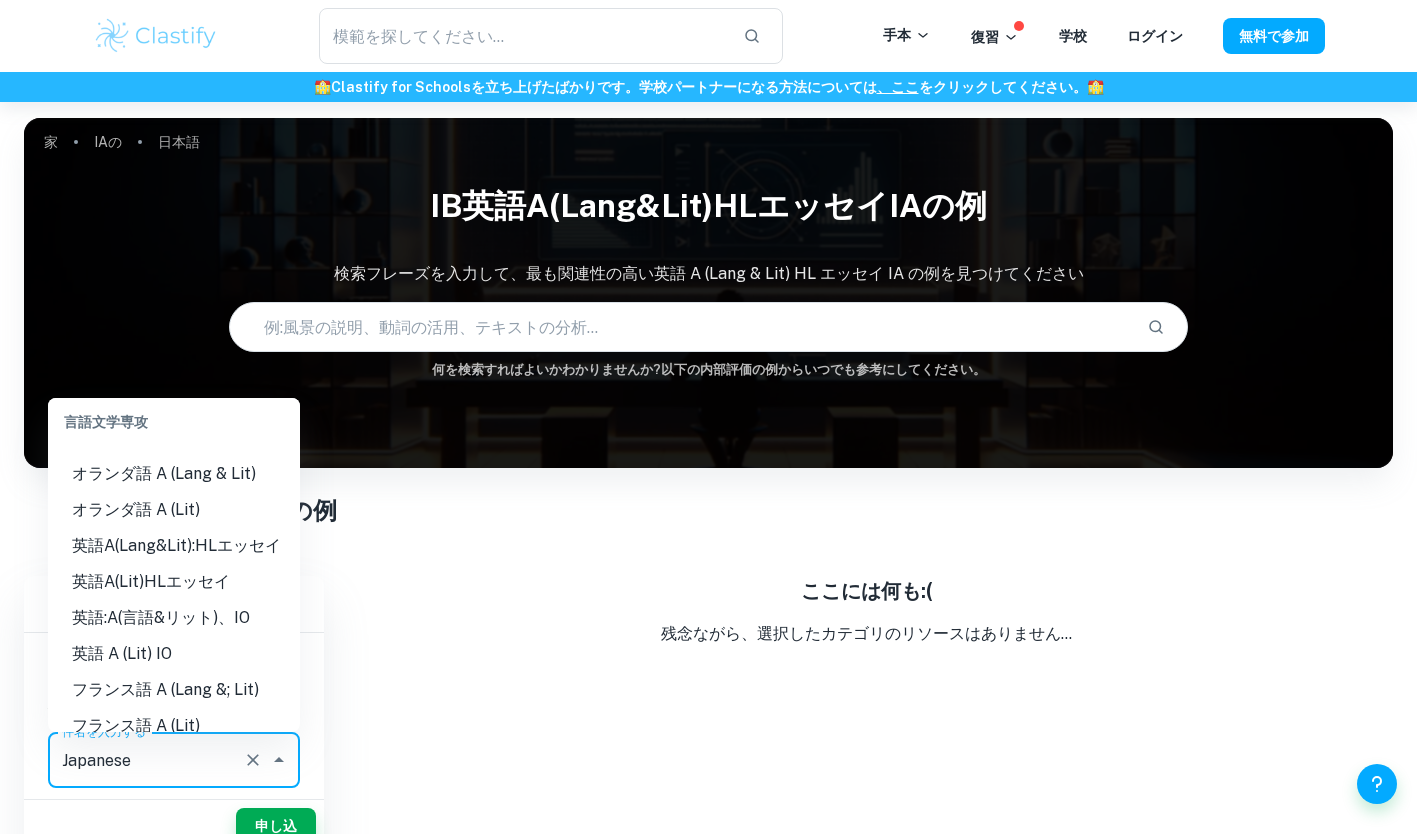 click on "英語A(Lang&Lit):HLエッセイ" at bounding box center (174, 546) 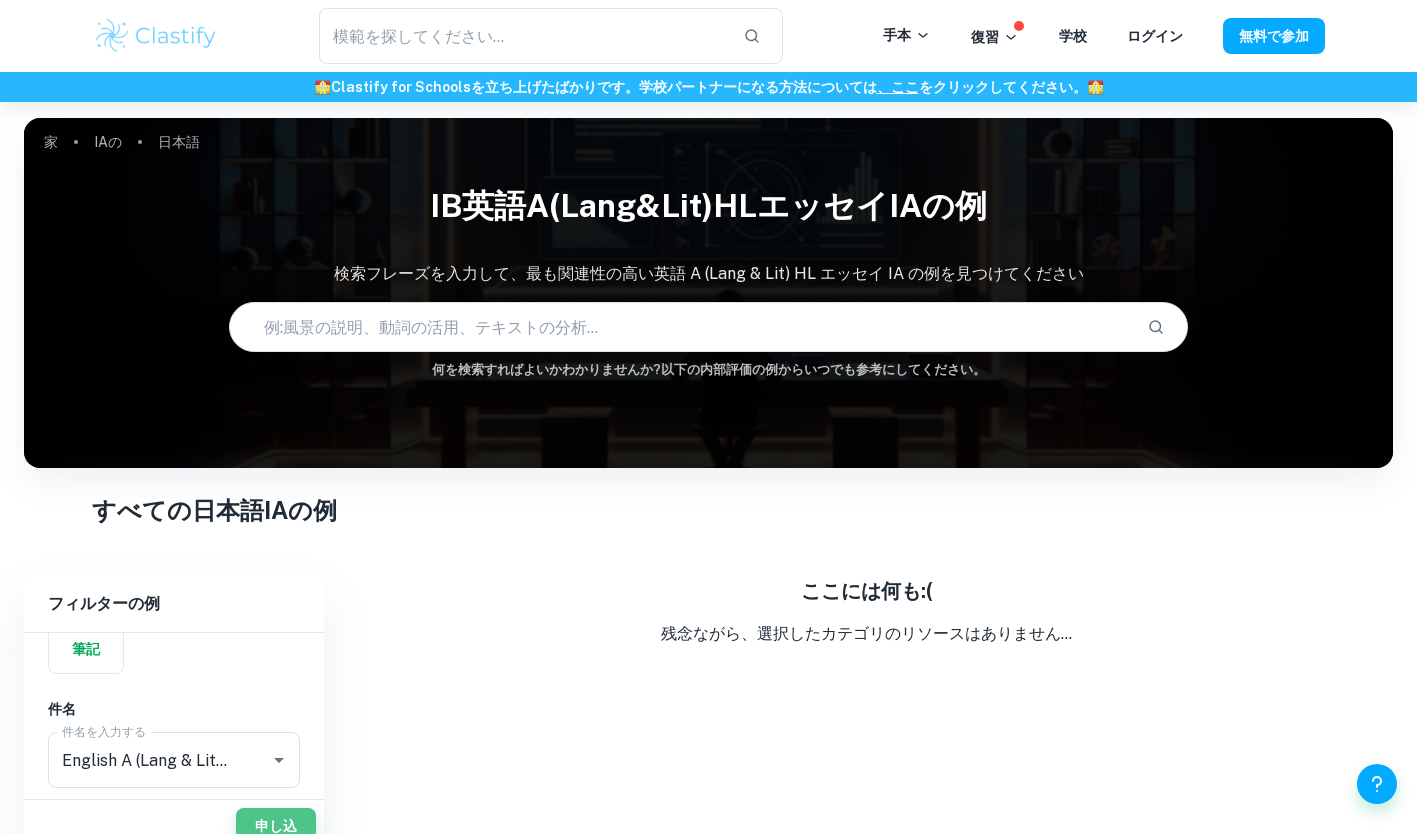 click on "申し込む" at bounding box center (276, 838) 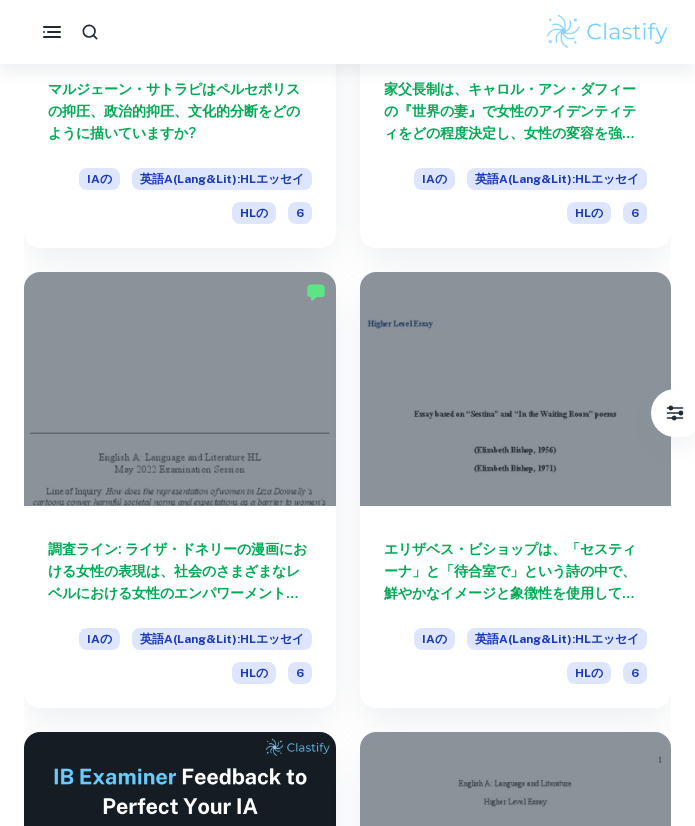 scroll, scrollTop: 4036, scrollLeft: 0, axis: vertical 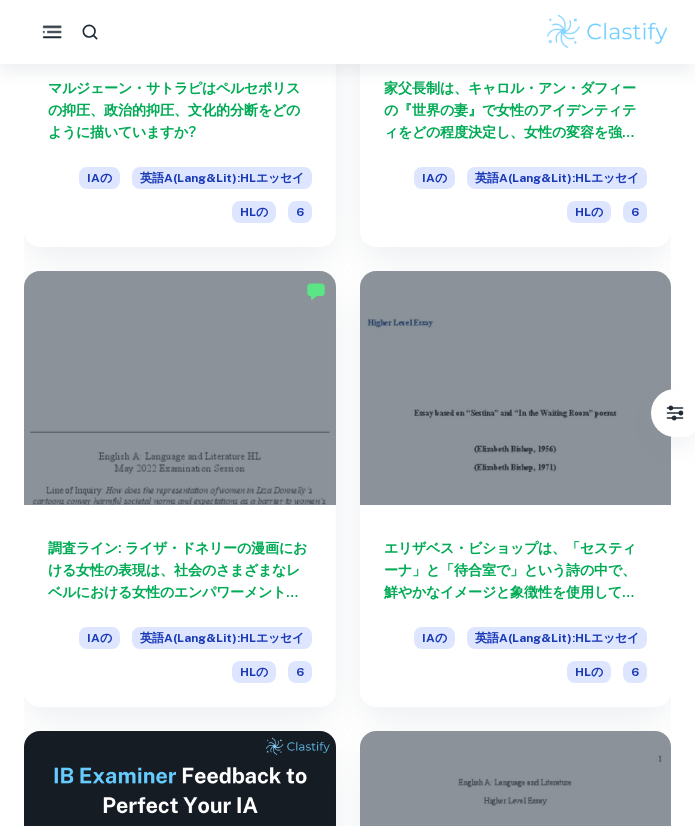 click 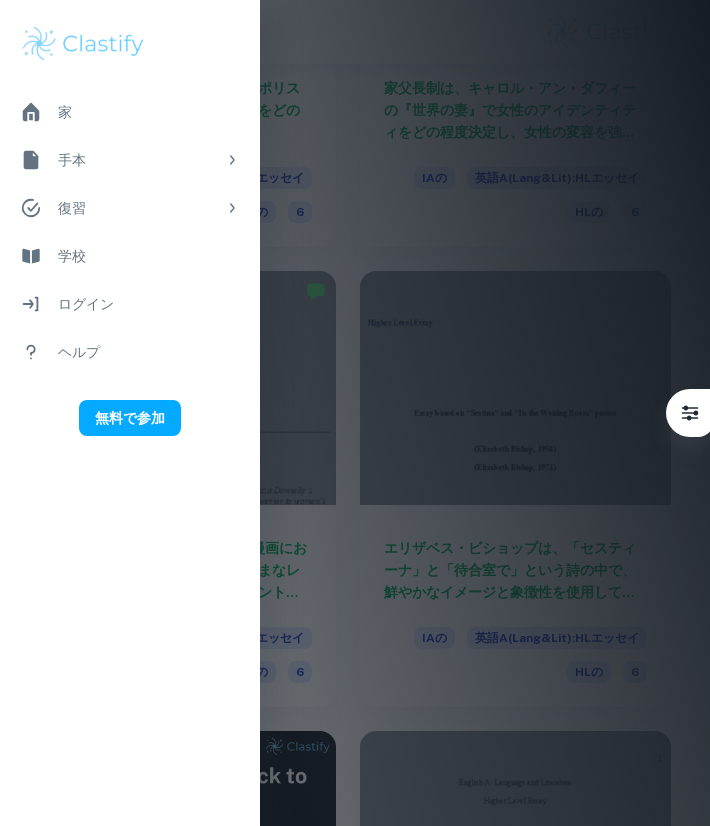 click at bounding box center (355, 413) 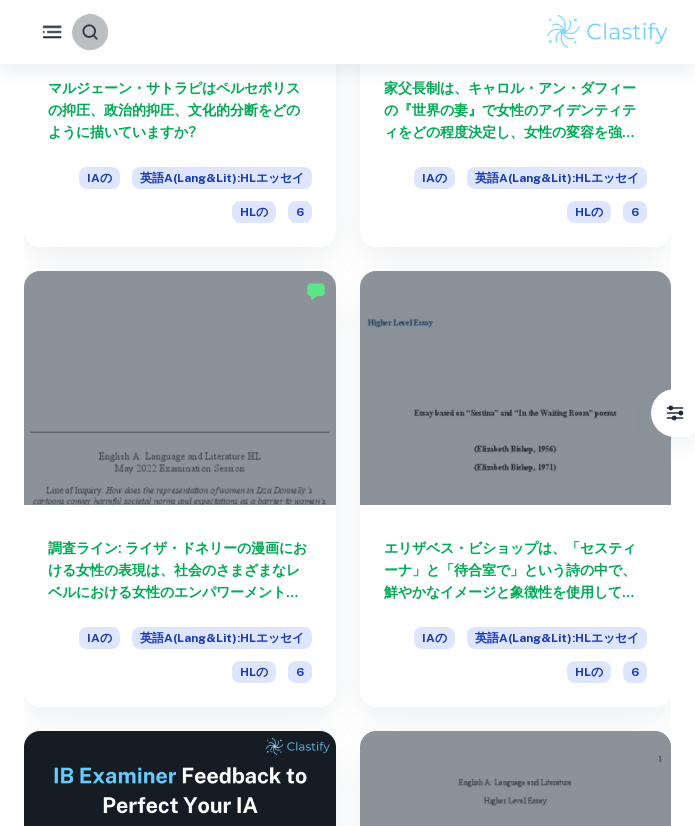 click at bounding box center (90, 32) 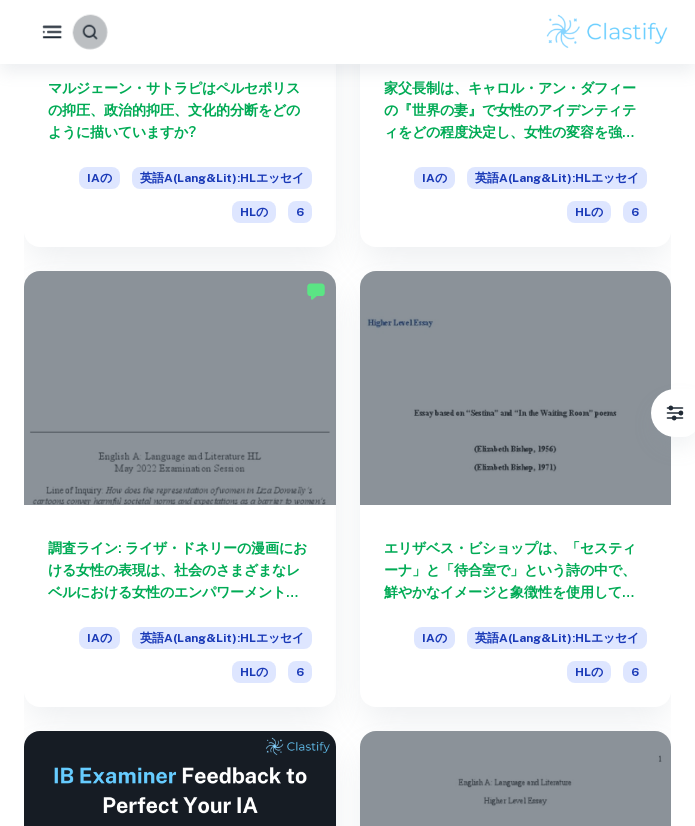 click 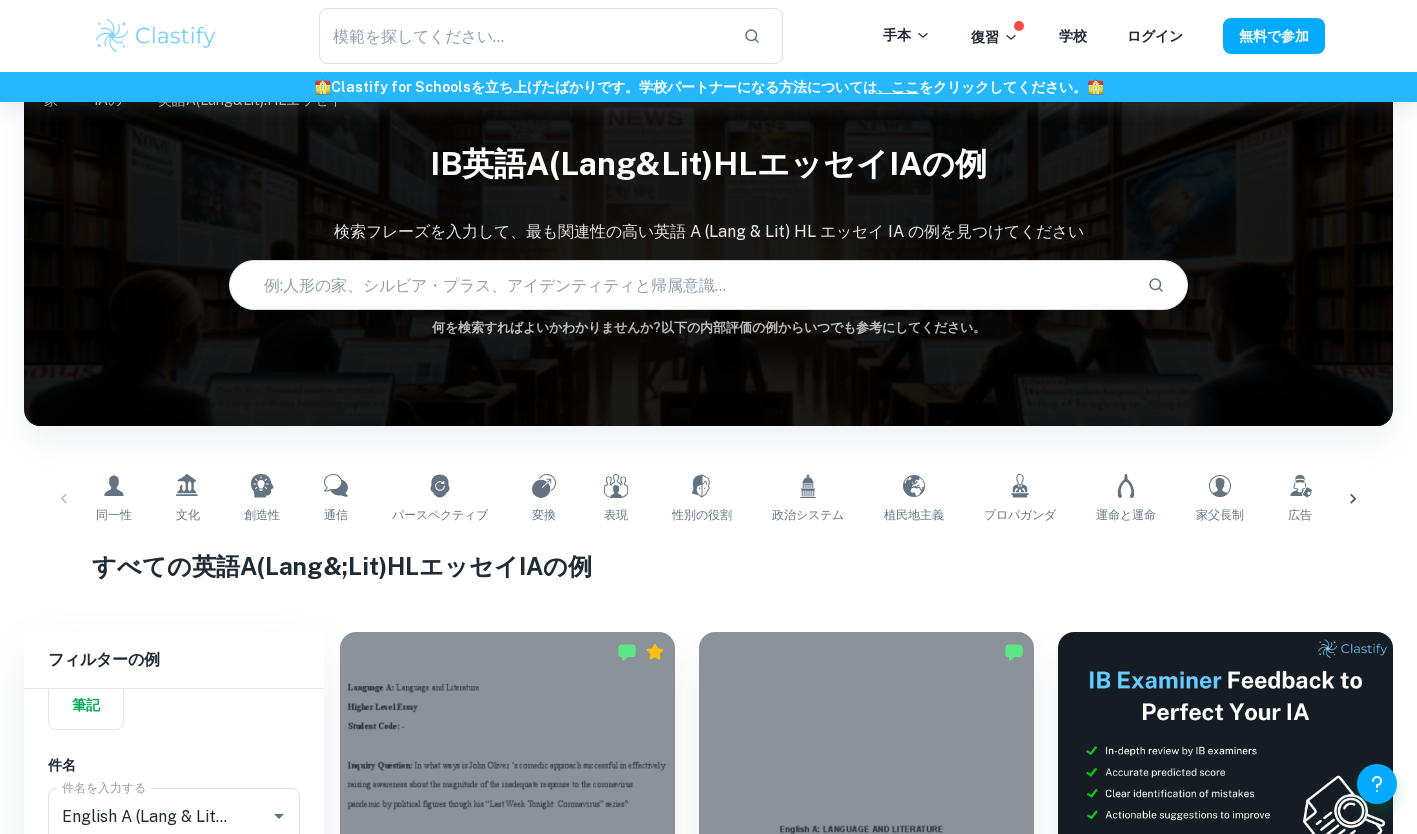 scroll, scrollTop: 304, scrollLeft: 0, axis: vertical 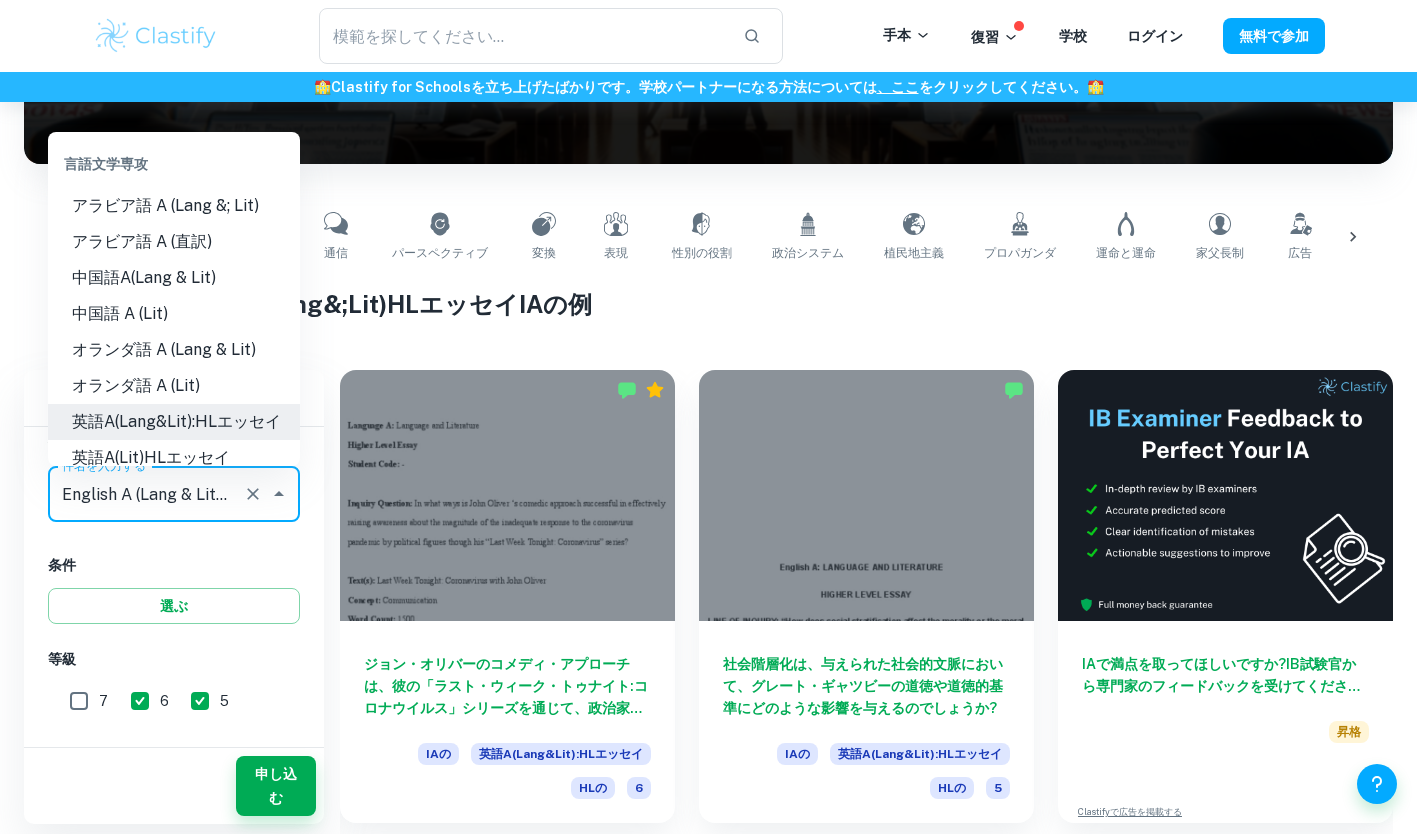 click on "English A (Lang & Lit) HL Essay" at bounding box center [146, 494] 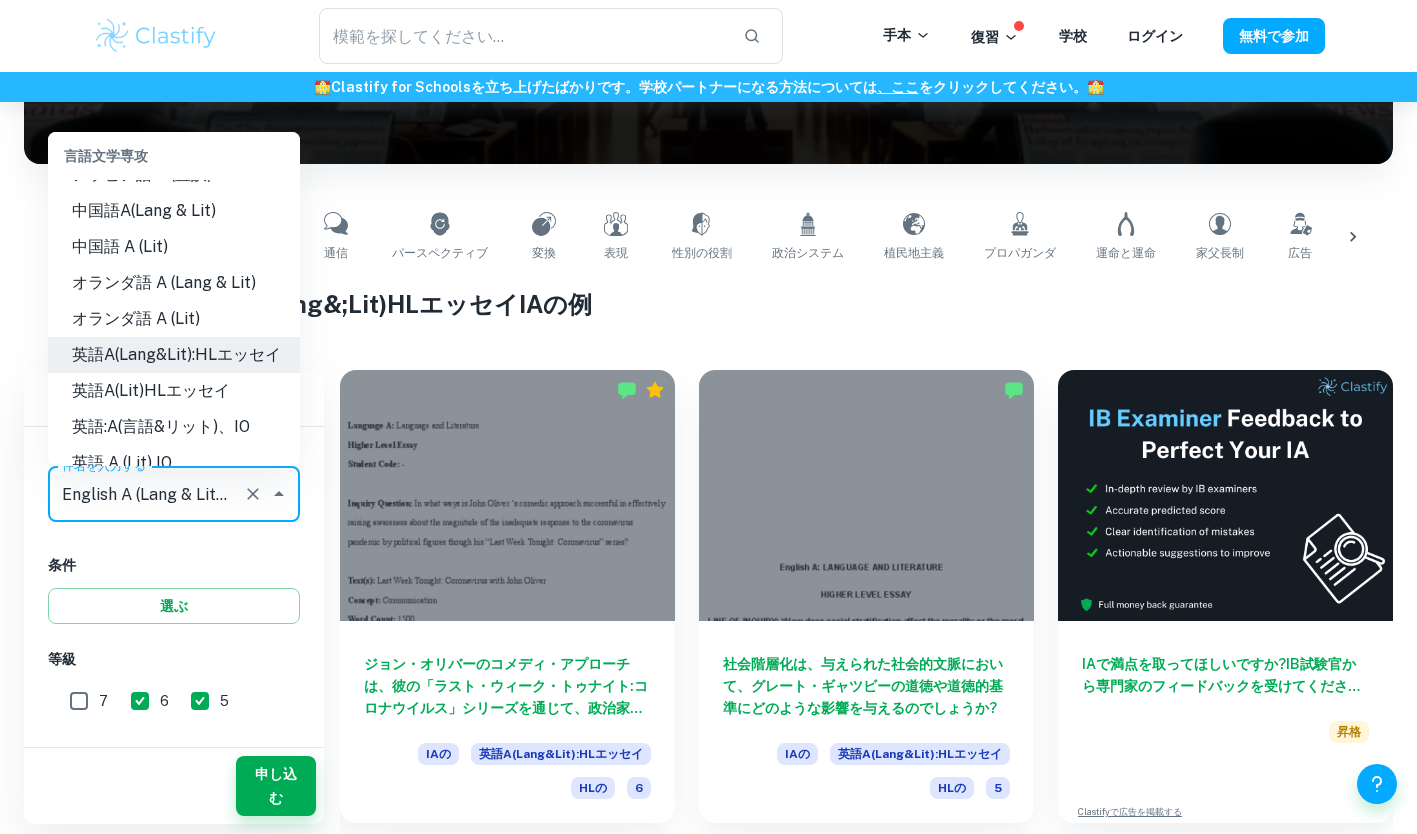 scroll, scrollTop: 68, scrollLeft: 0, axis: vertical 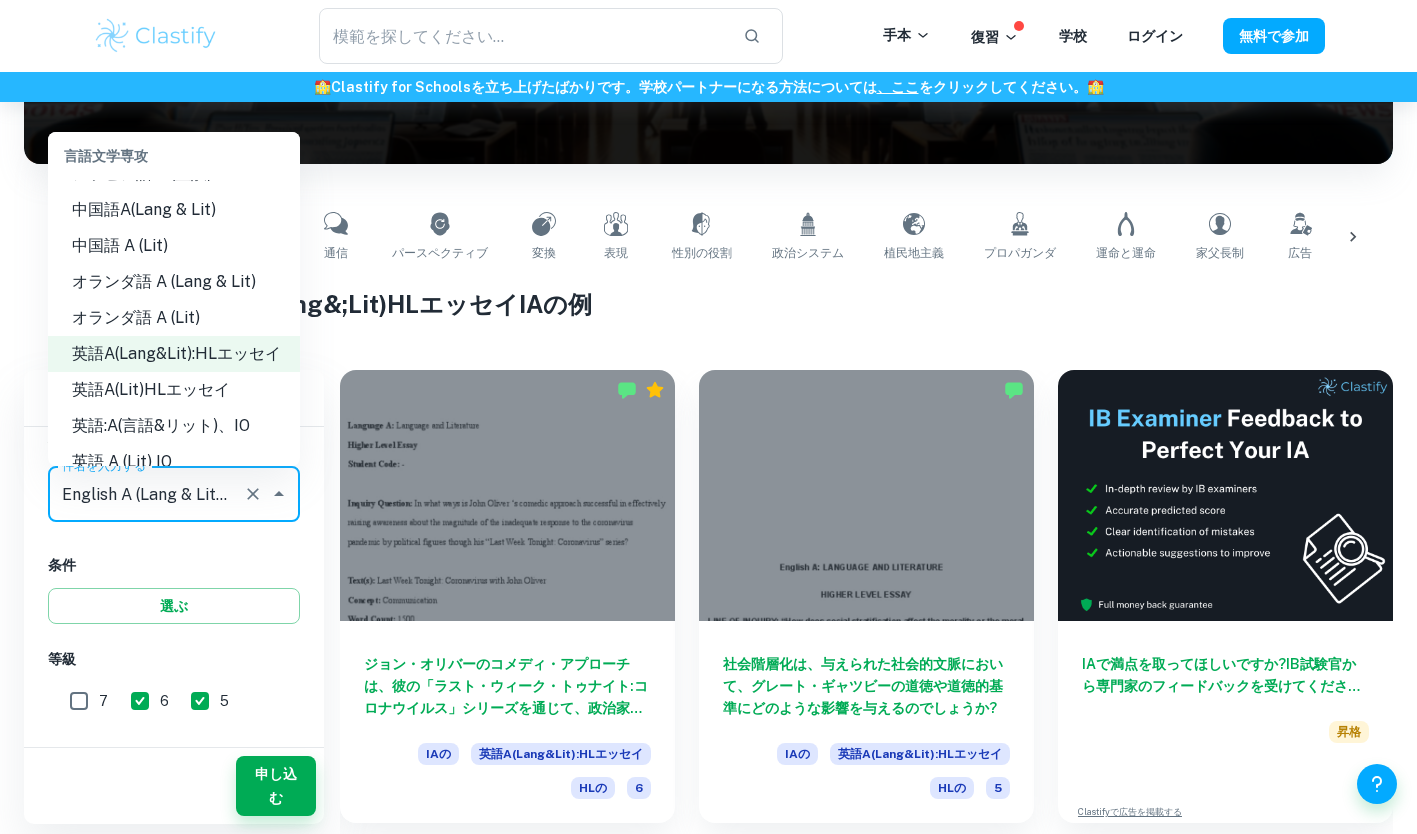 click on "英語A(Lit)HLエッセイ" at bounding box center [174, 390] 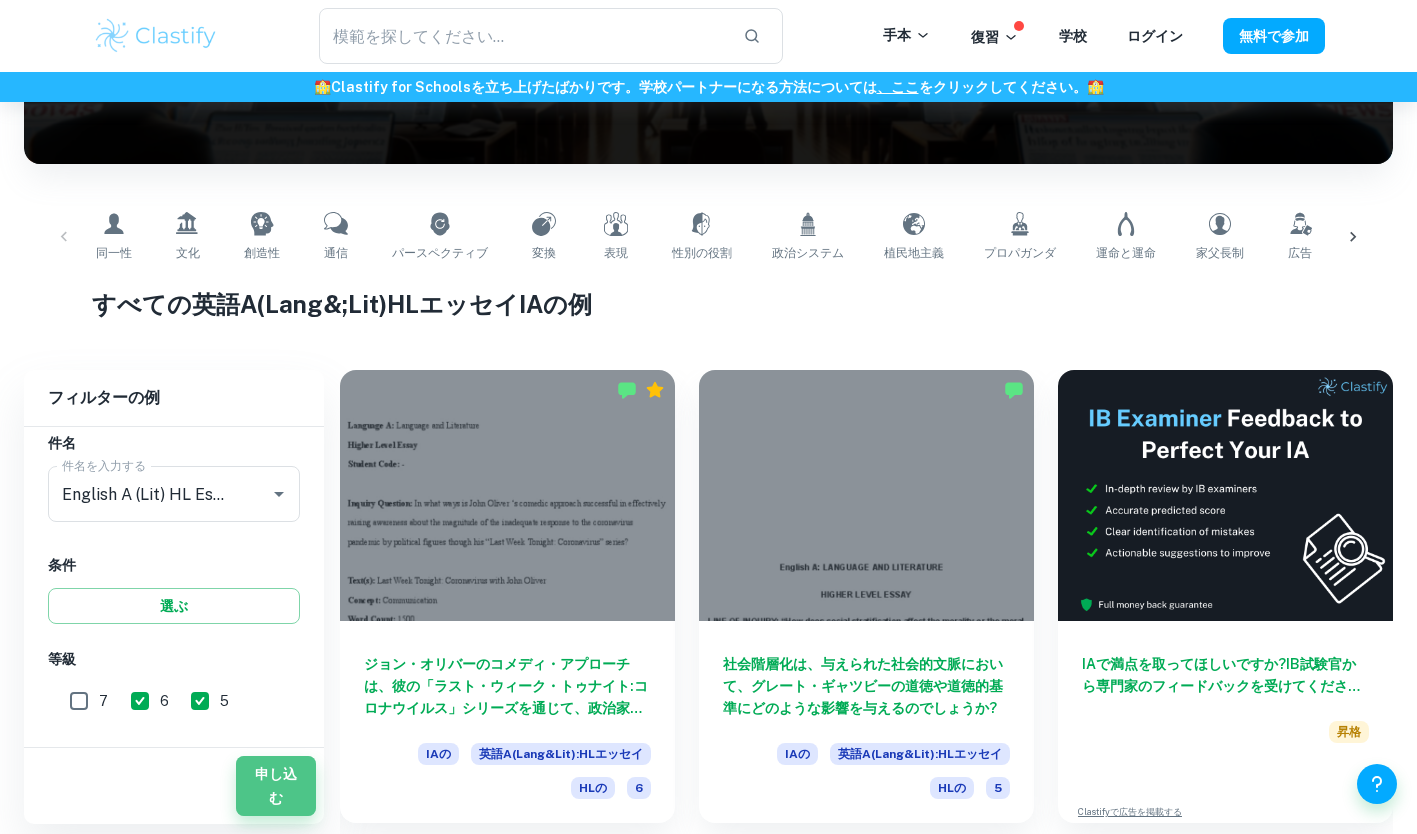 click on "申し込む" at bounding box center [276, 786] 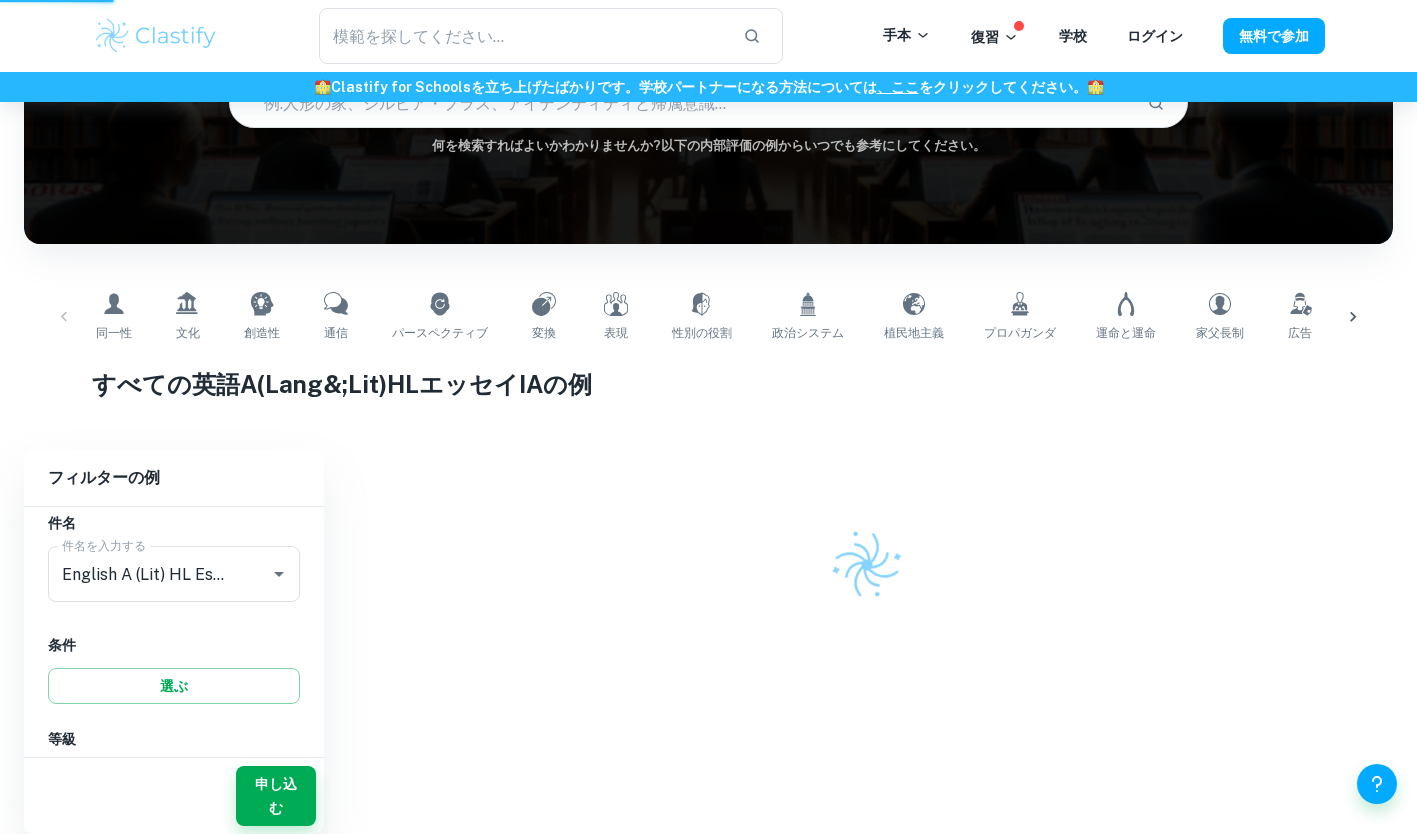 scroll, scrollTop: 204, scrollLeft: 0, axis: vertical 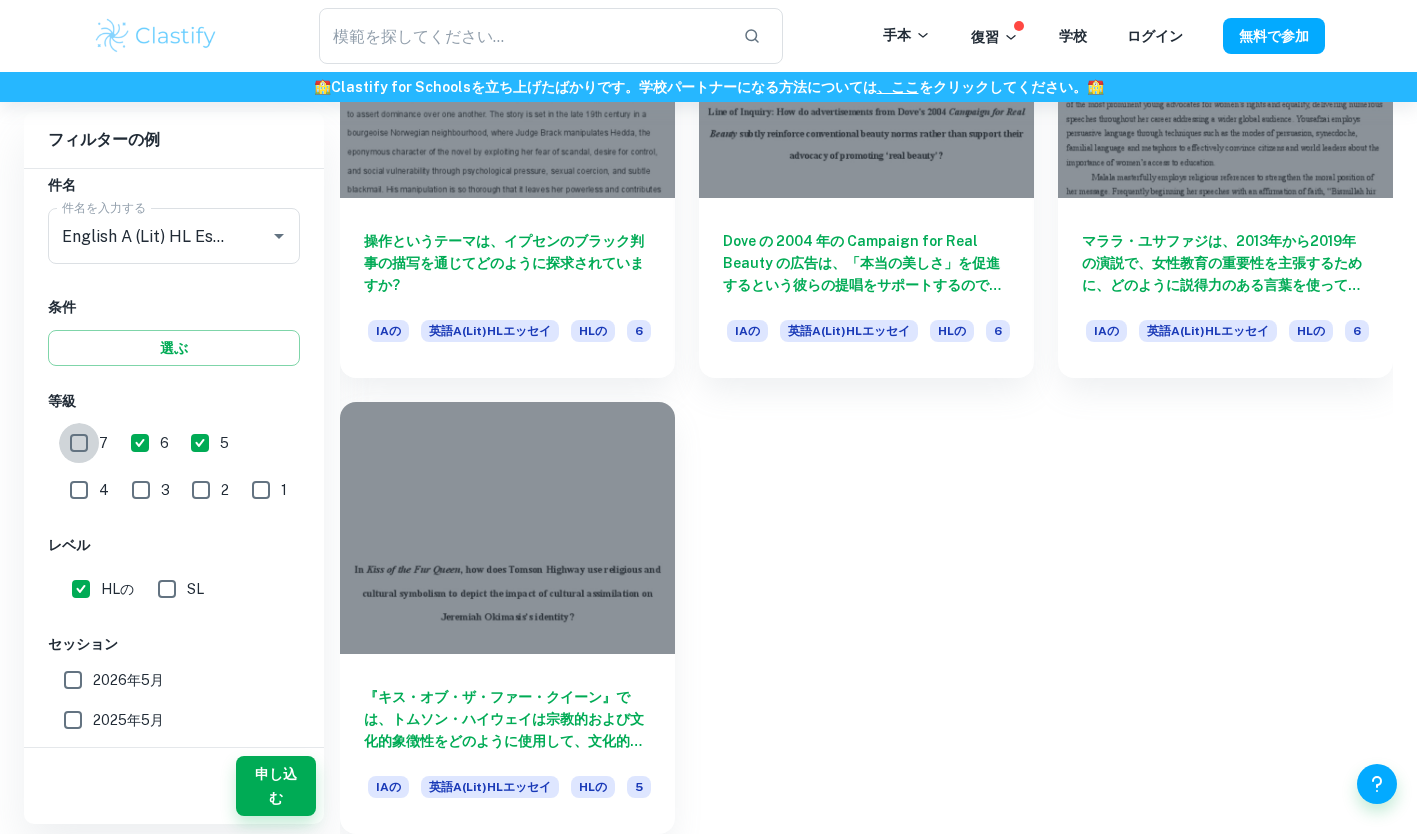 click on "7" at bounding box center [79, 443] 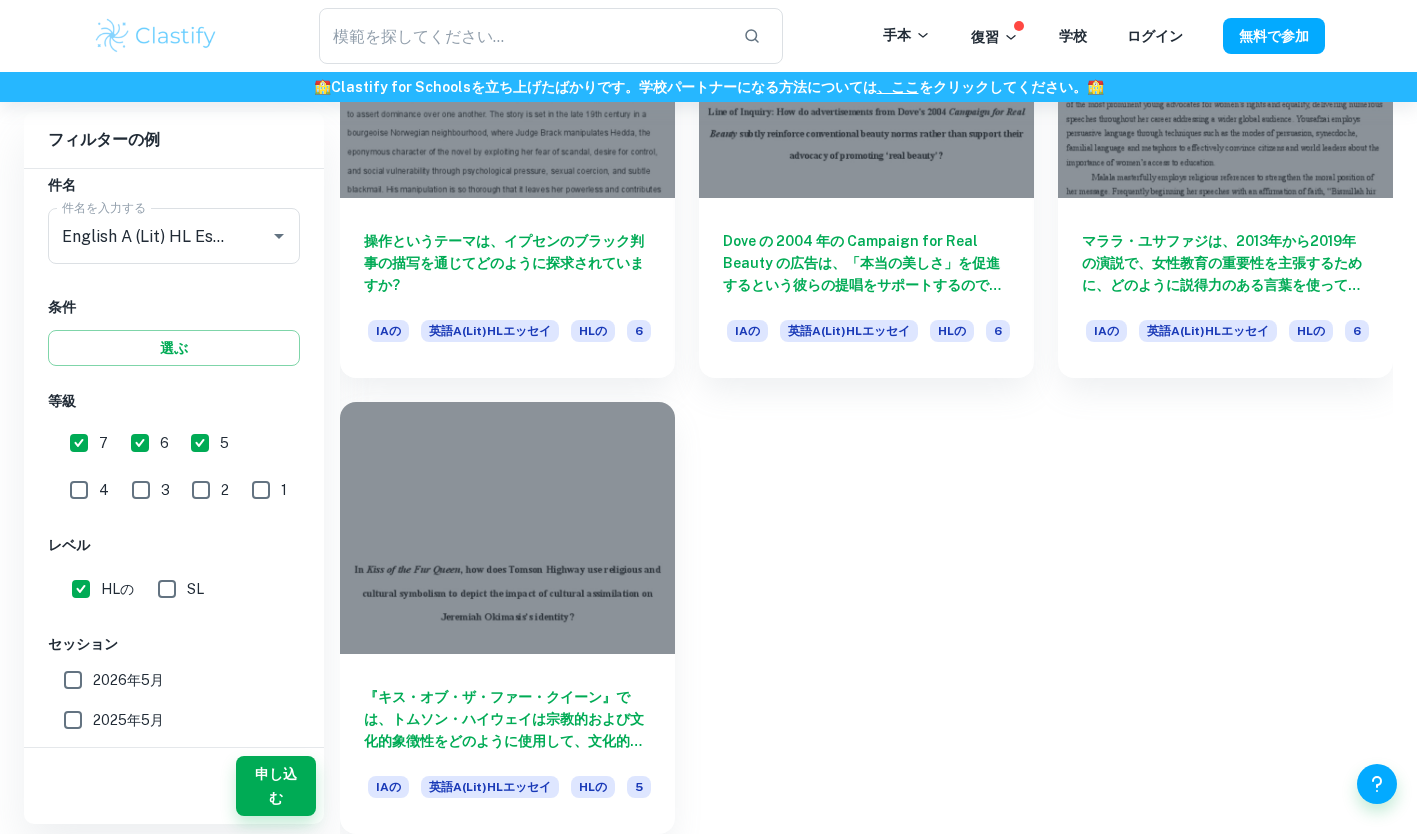 click on "申し込む" at bounding box center (276, 786) 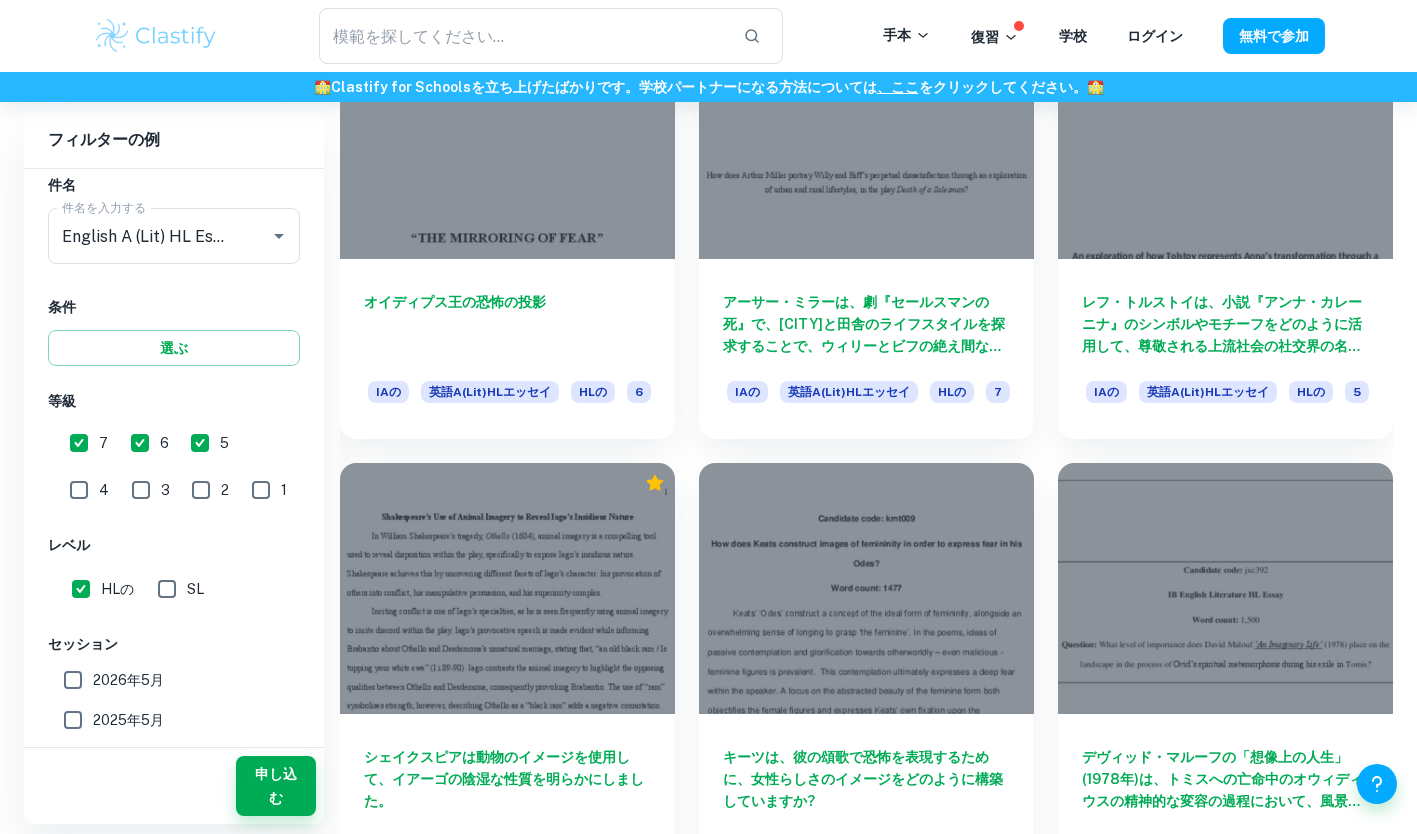 scroll, scrollTop: 2384, scrollLeft: 0, axis: vertical 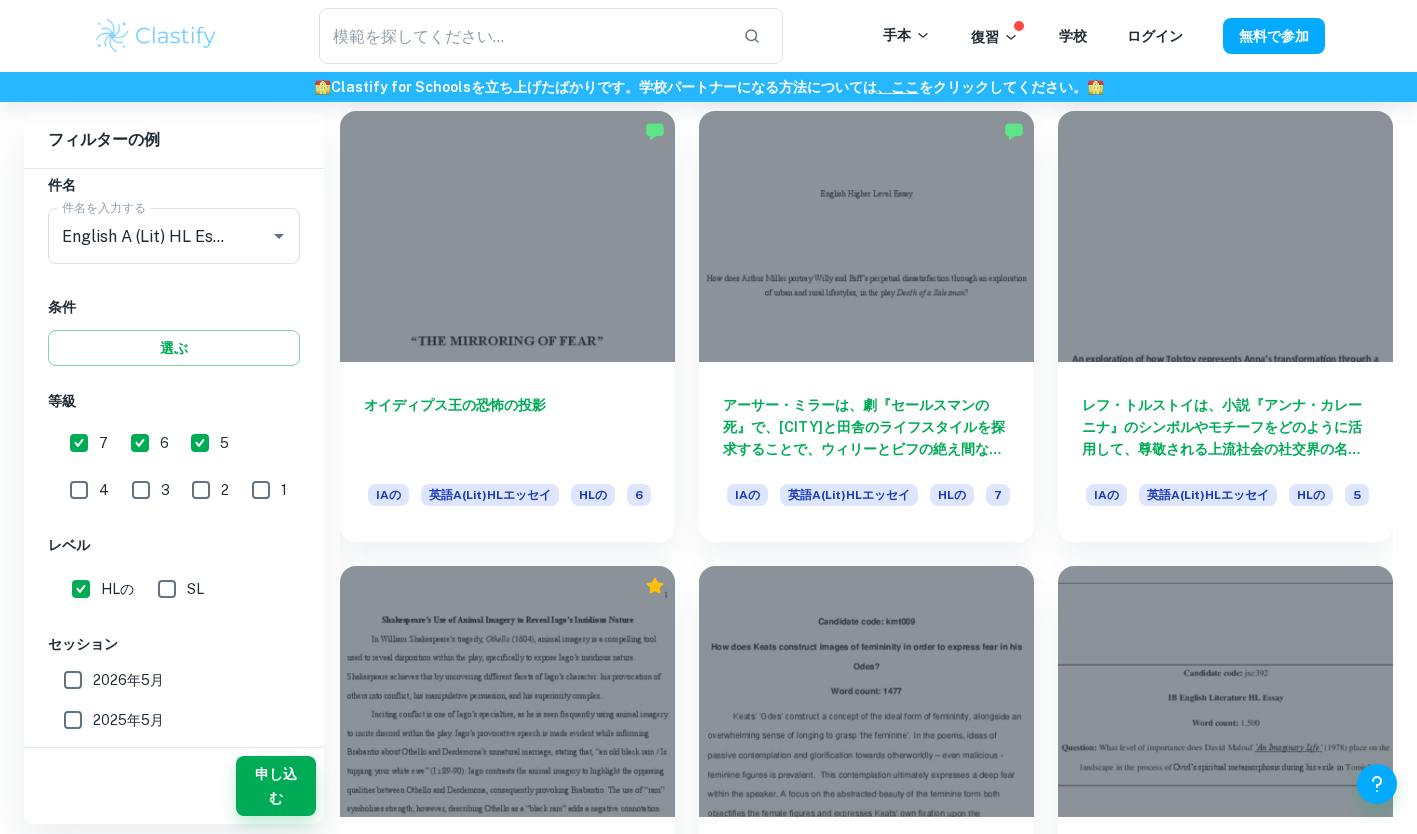 click on "オイディプス王の恐怖の投影 IAの 英語A(Lit)HLエッセイ HLの 6" at bounding box center (507, 452) 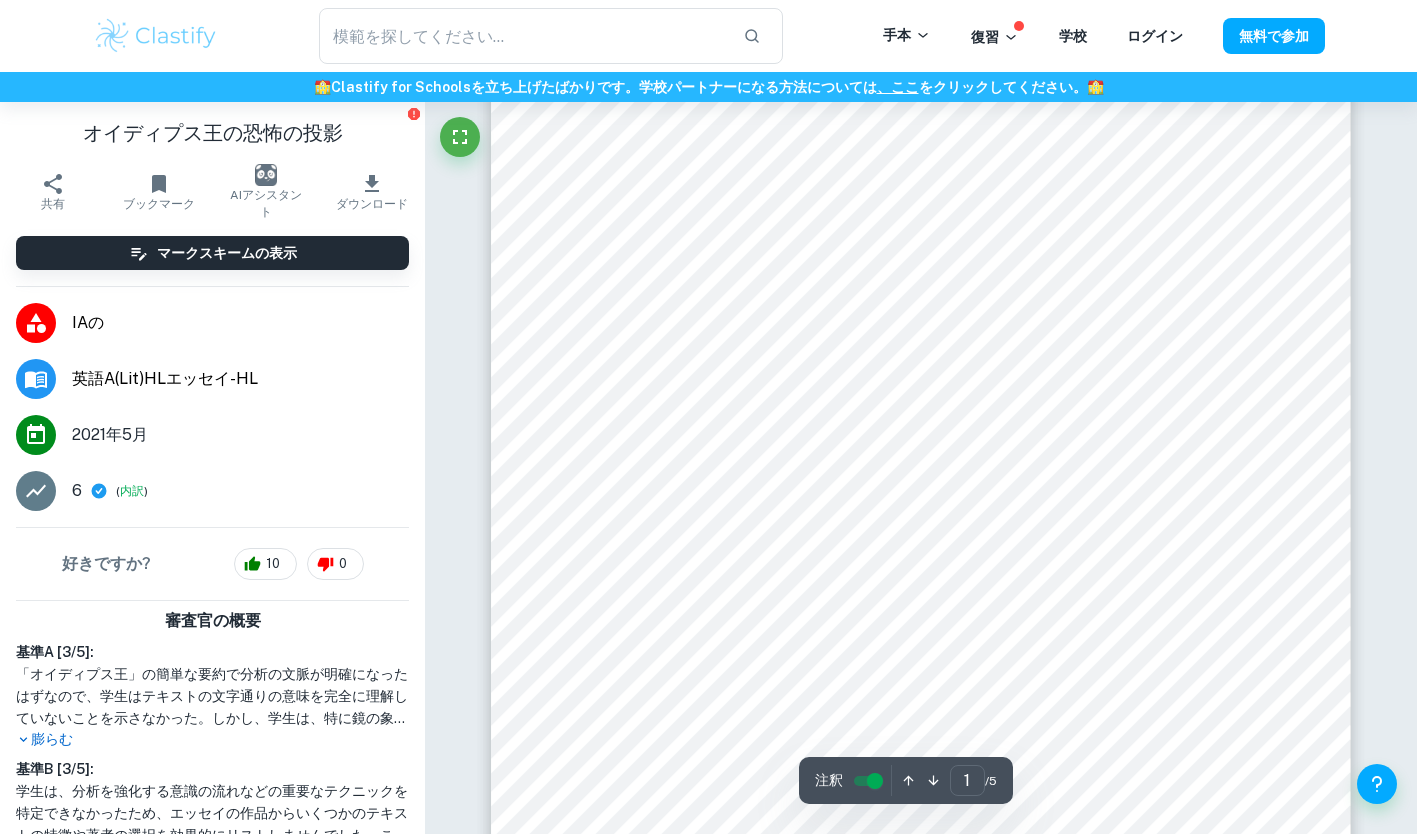 scroll, scrollTop: 0, scrollLeft: 0, axis: both 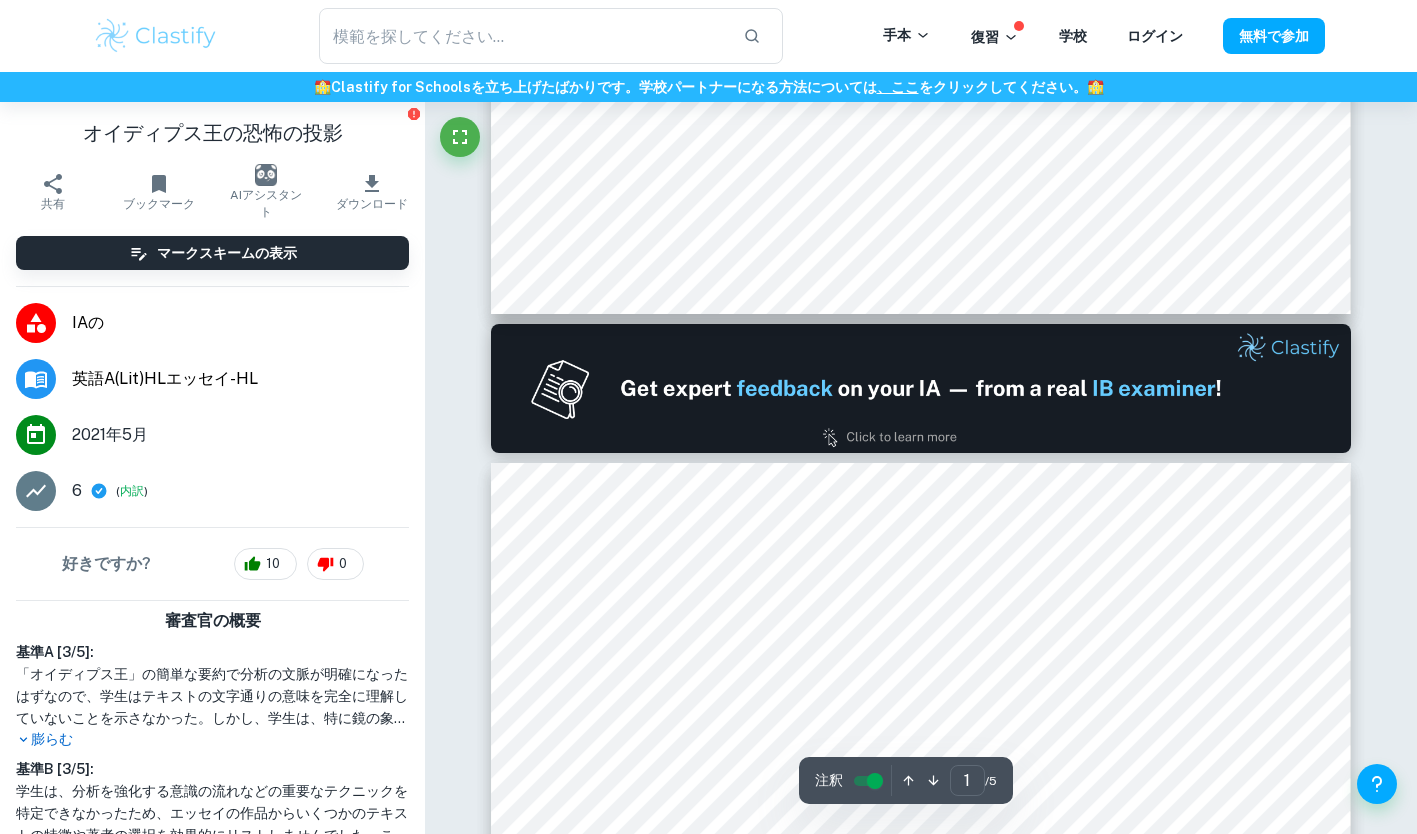 type on "2" 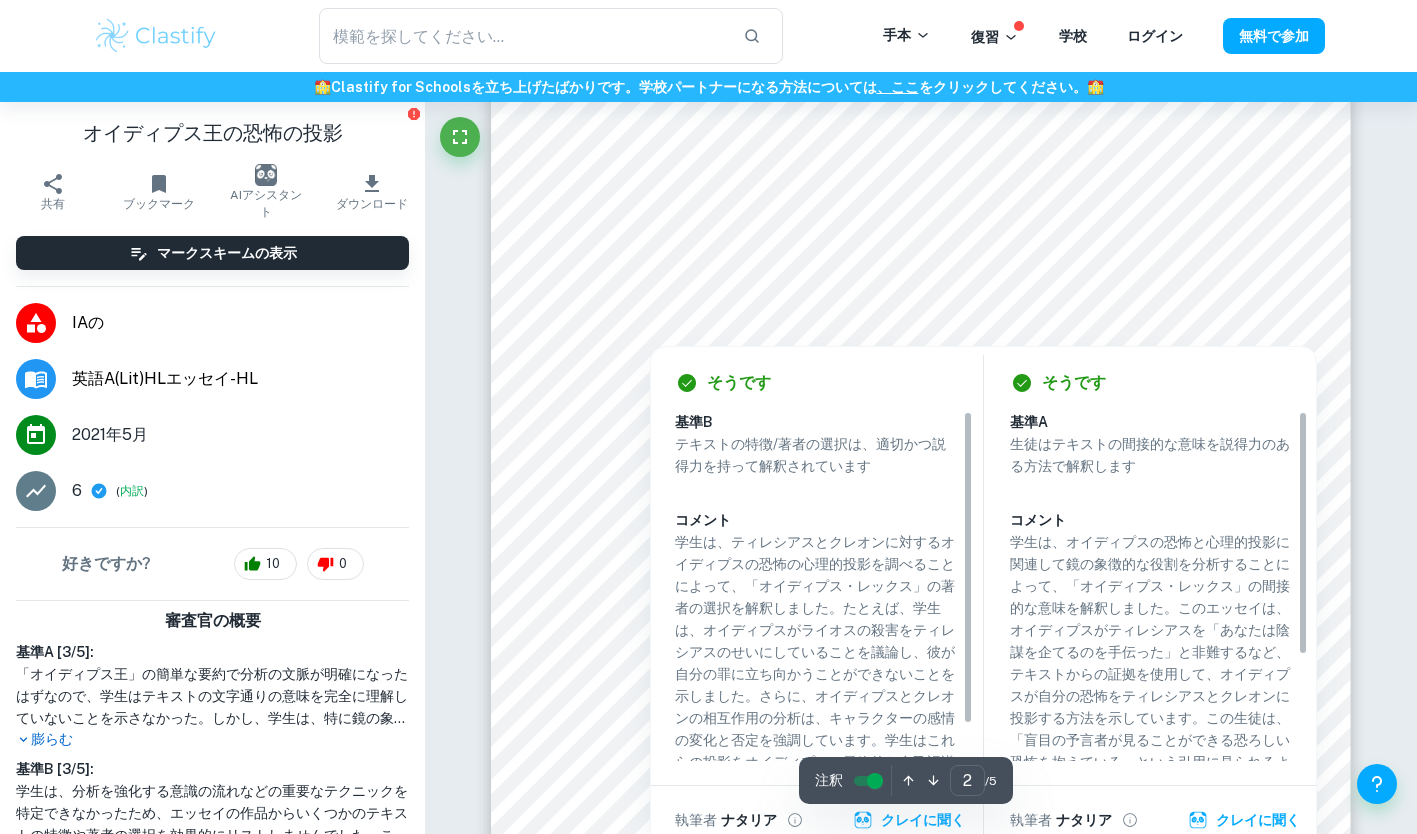scroll, scrollTop: 1480, scrollLeft: 0, axis: vertical 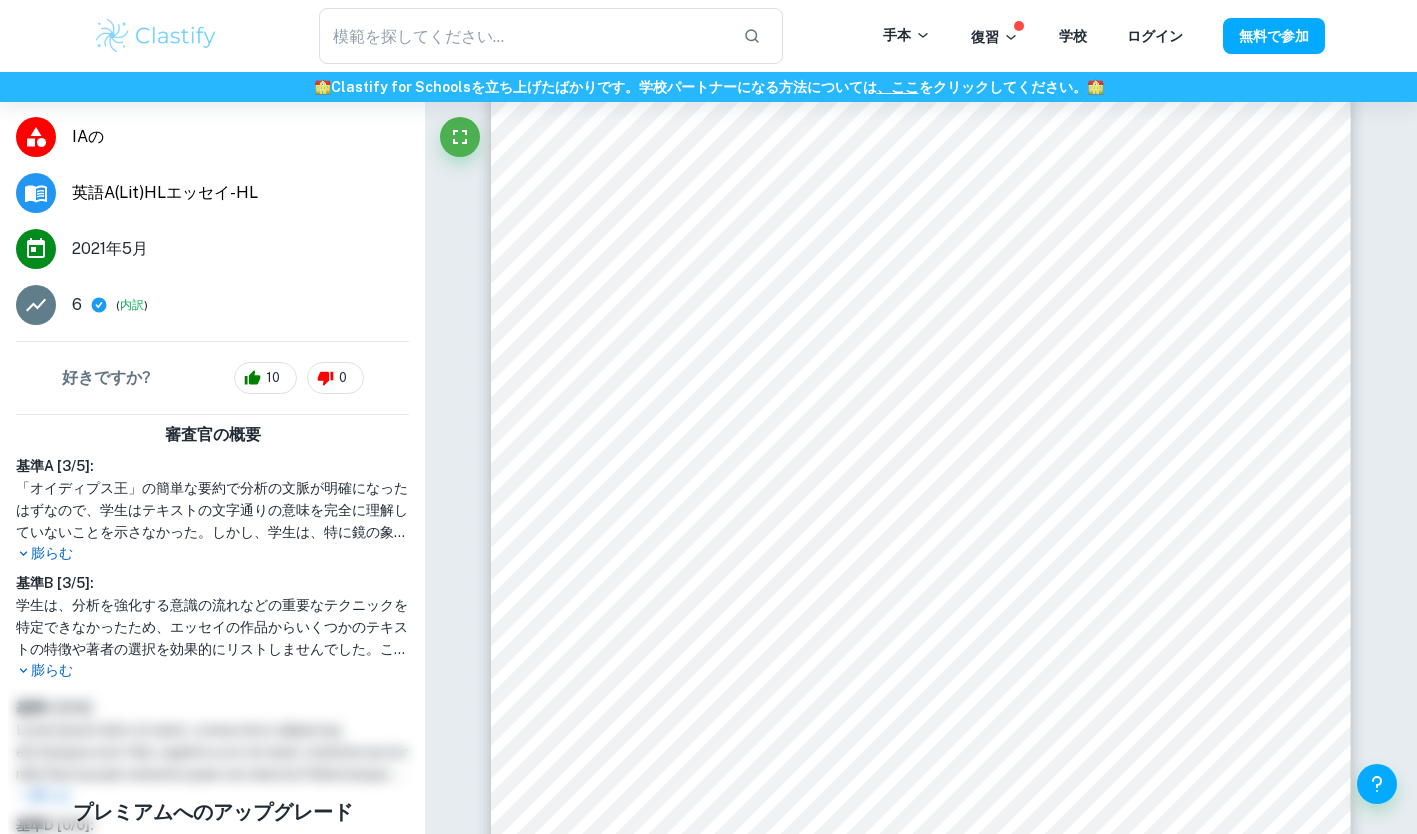 click on "膨らむ" at bounding box center [52, 553] 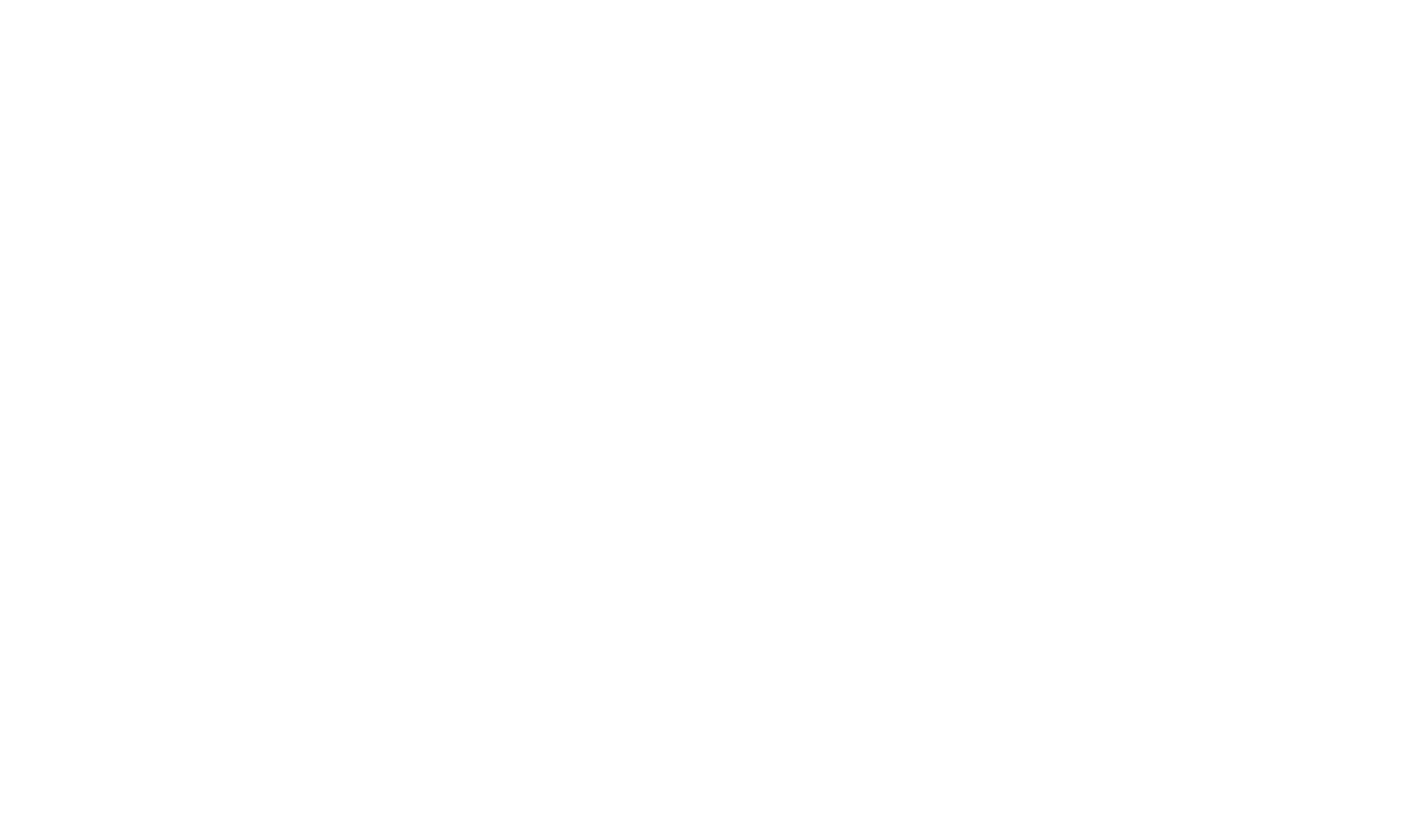 scroll, scrollTop: 0, scrollLeft: 0, axis: both 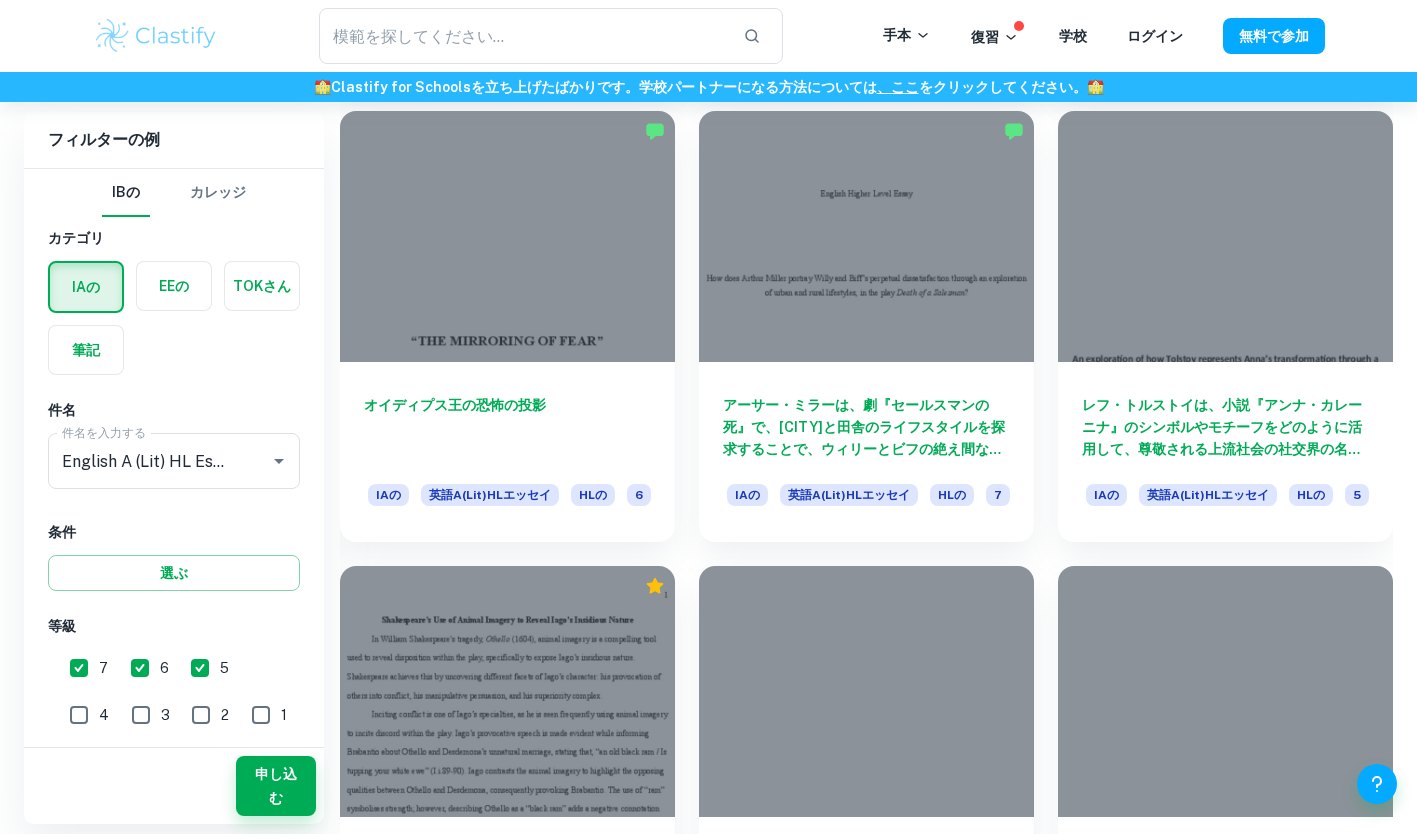 click on "オイディプス王の恐怖の投影" at bounding box center (507, 427) 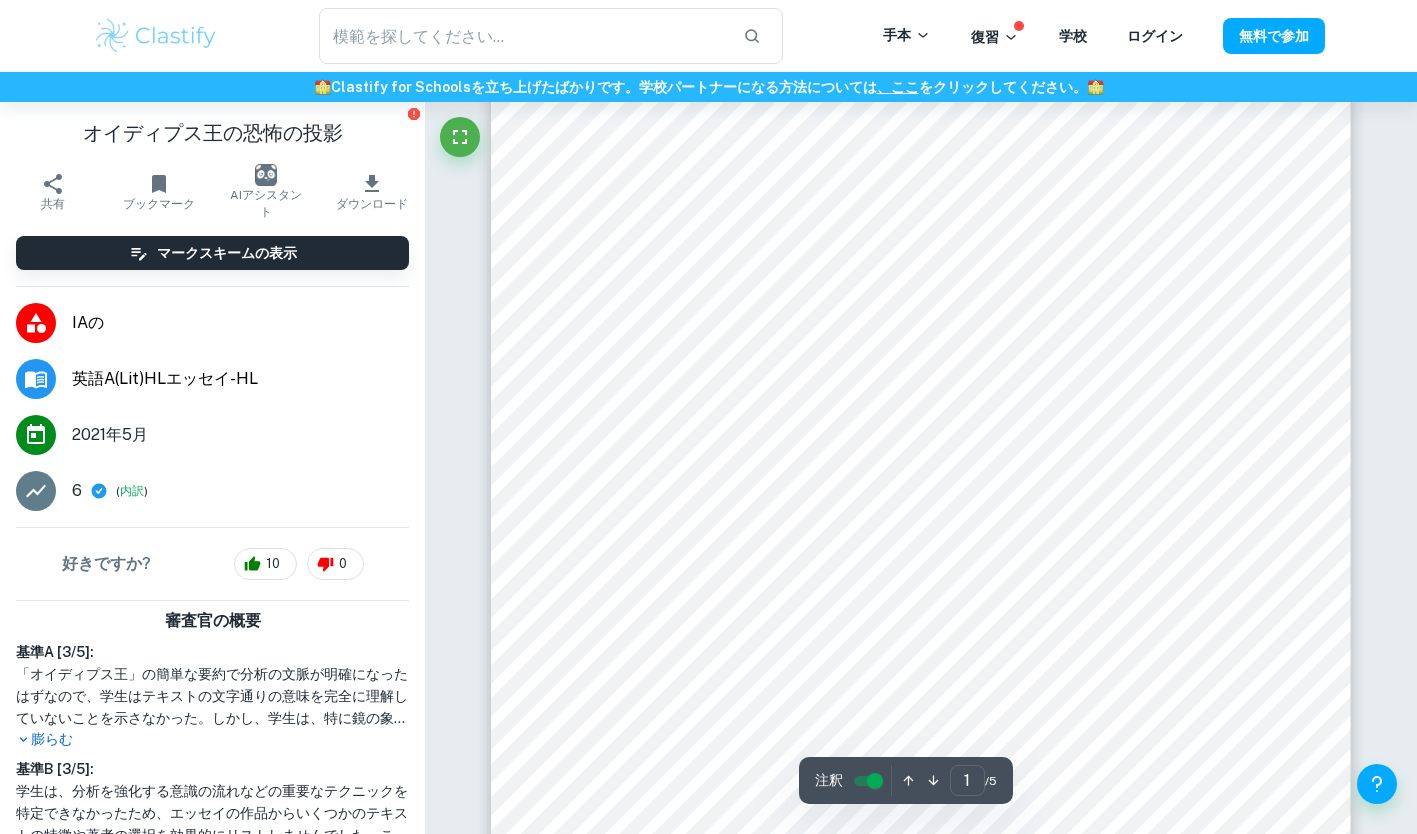 scroll, scrollTop: 218, scrollLeft: 0, axis: vertical 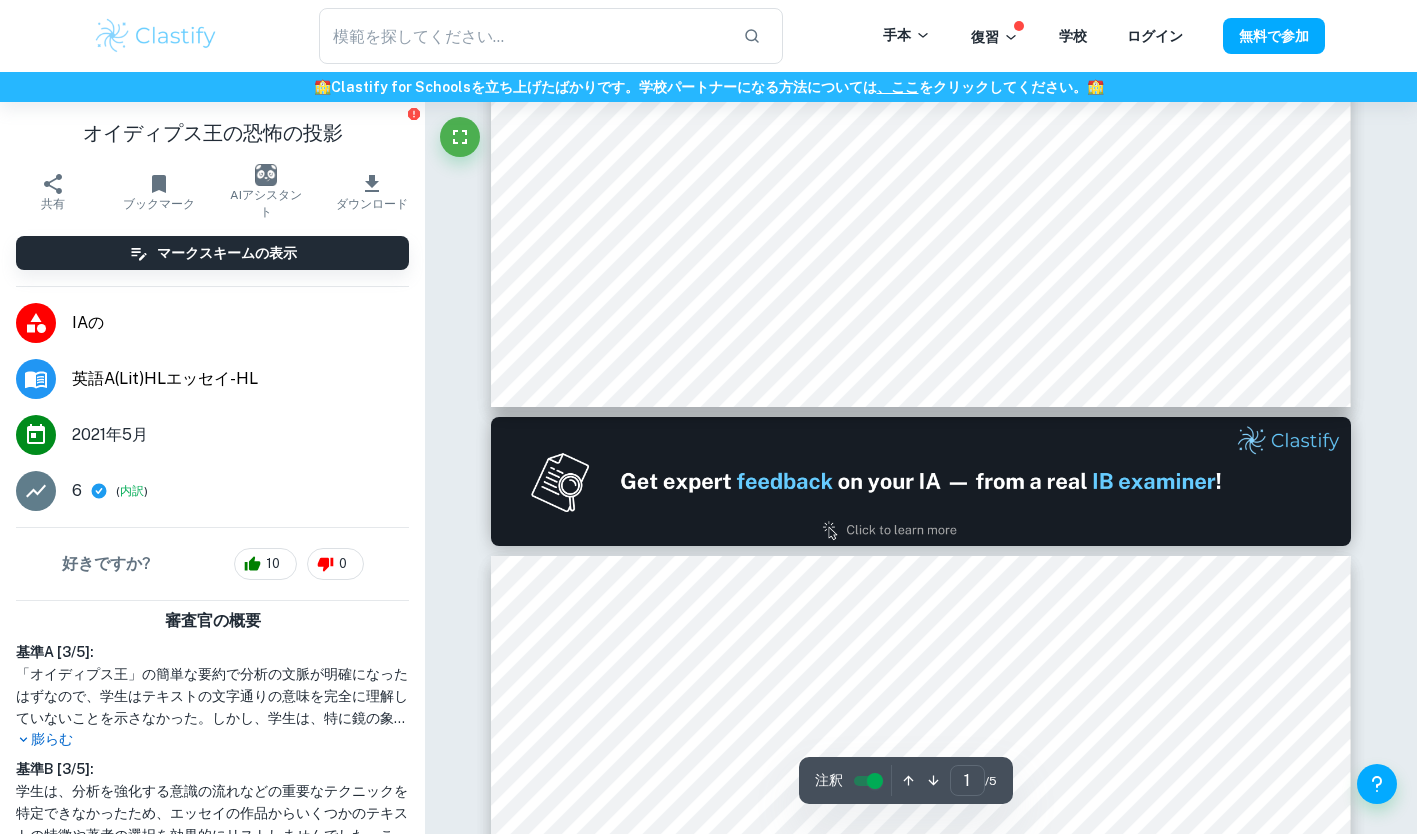 type on "2" 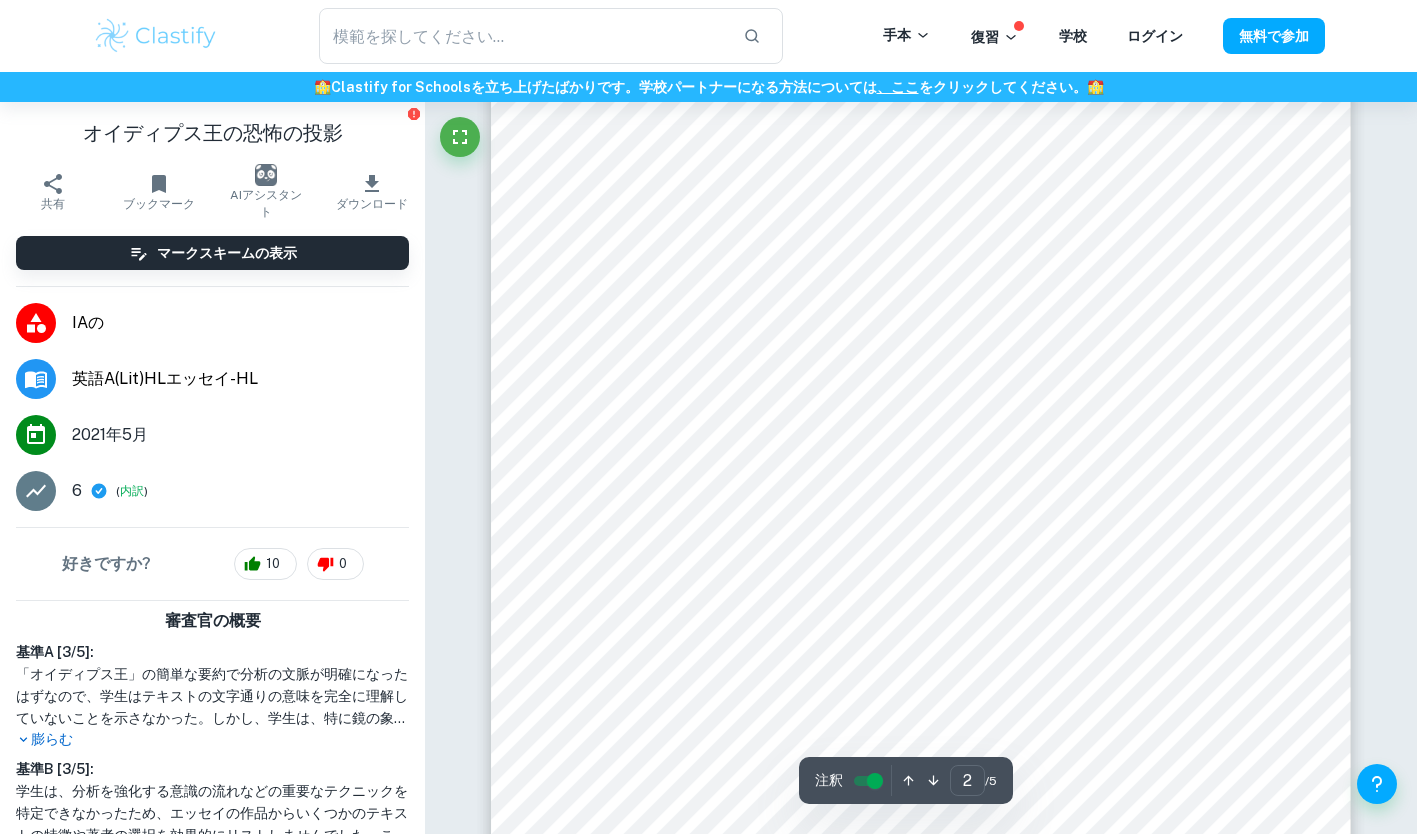 scroll, scrollTop: 1341, scrollLeft: 0, axis: vertical 